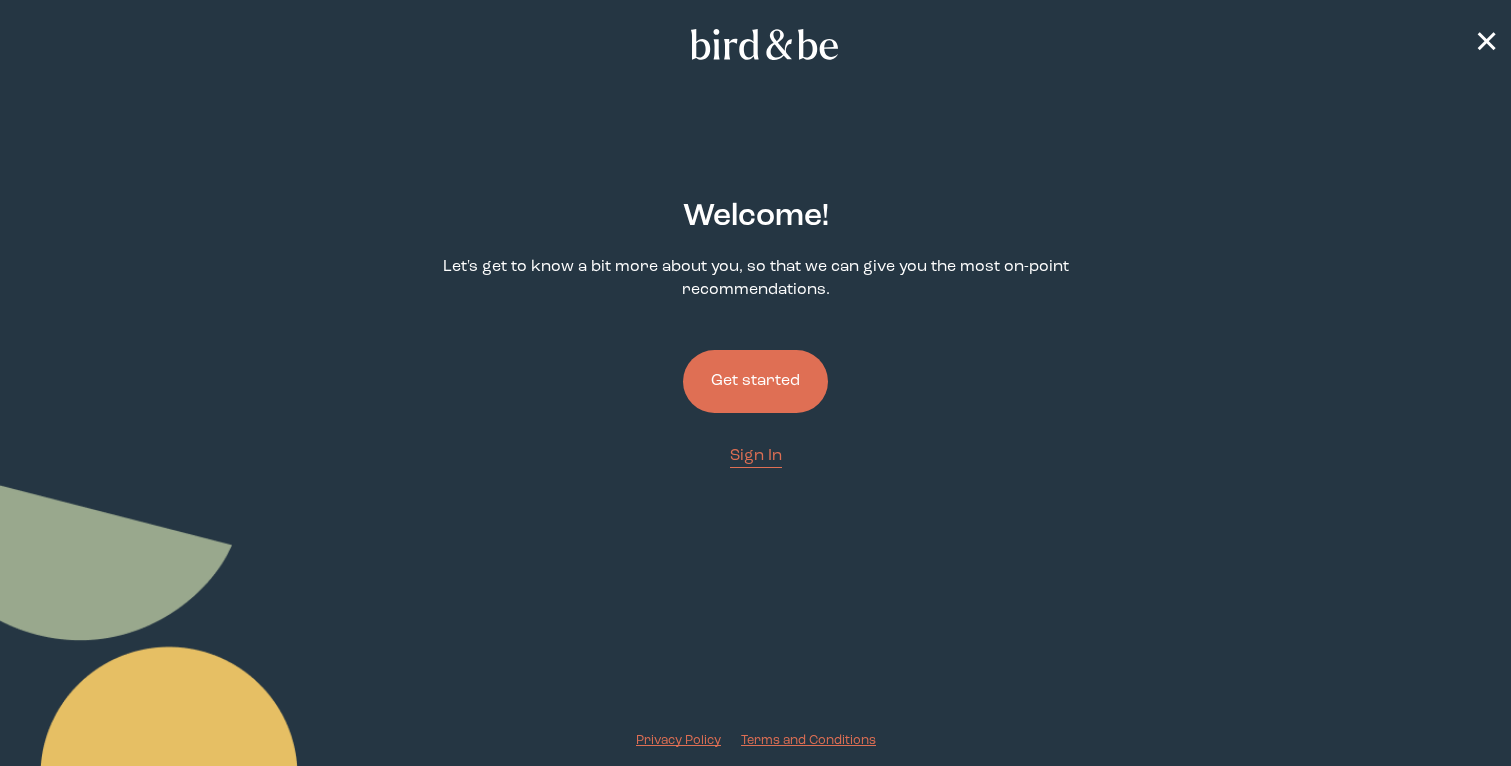 scroll, scrollTop: 0, scrollLeft: 0, axis: both 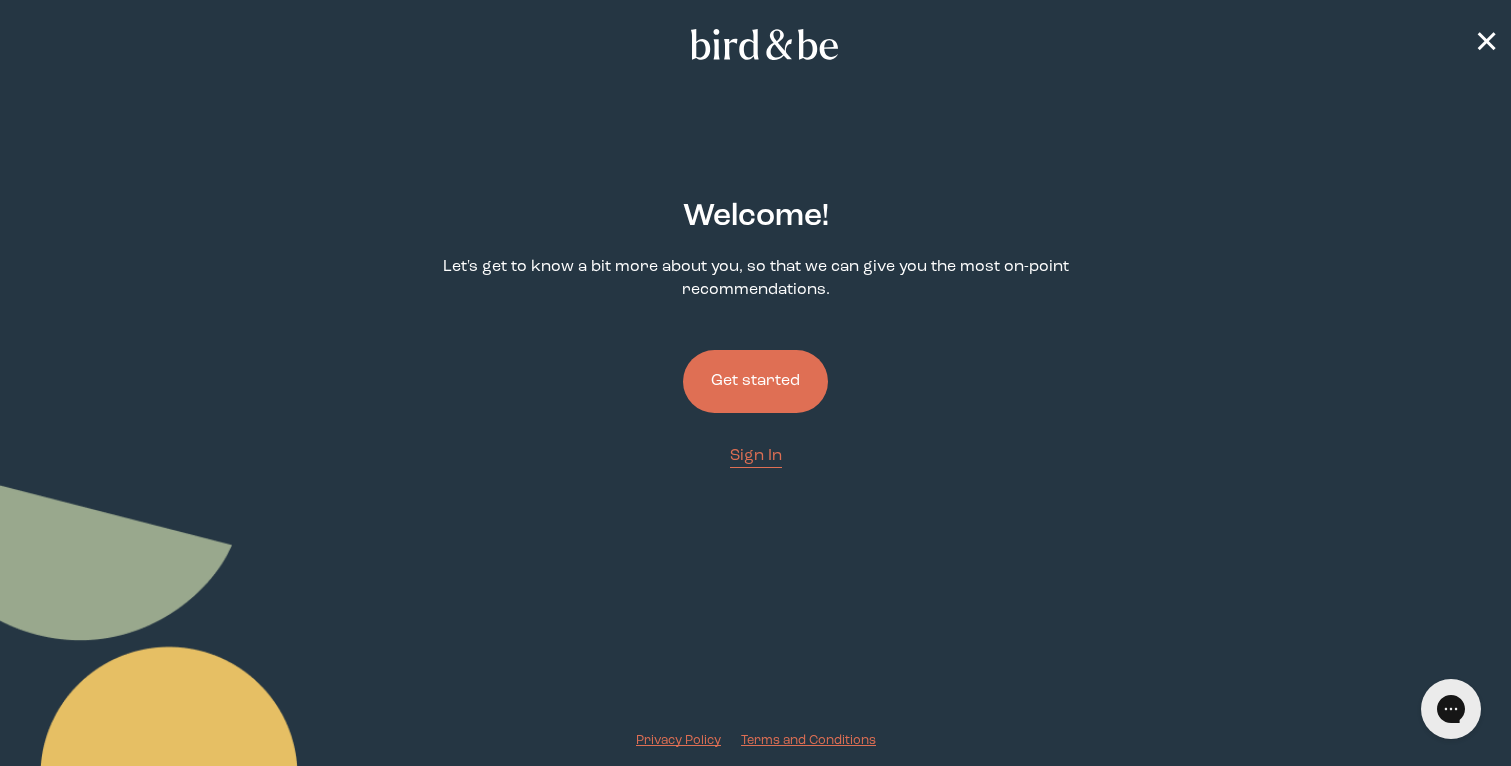 click on "Activate 3.5% Cash Back" at bounding box center (97, 778) 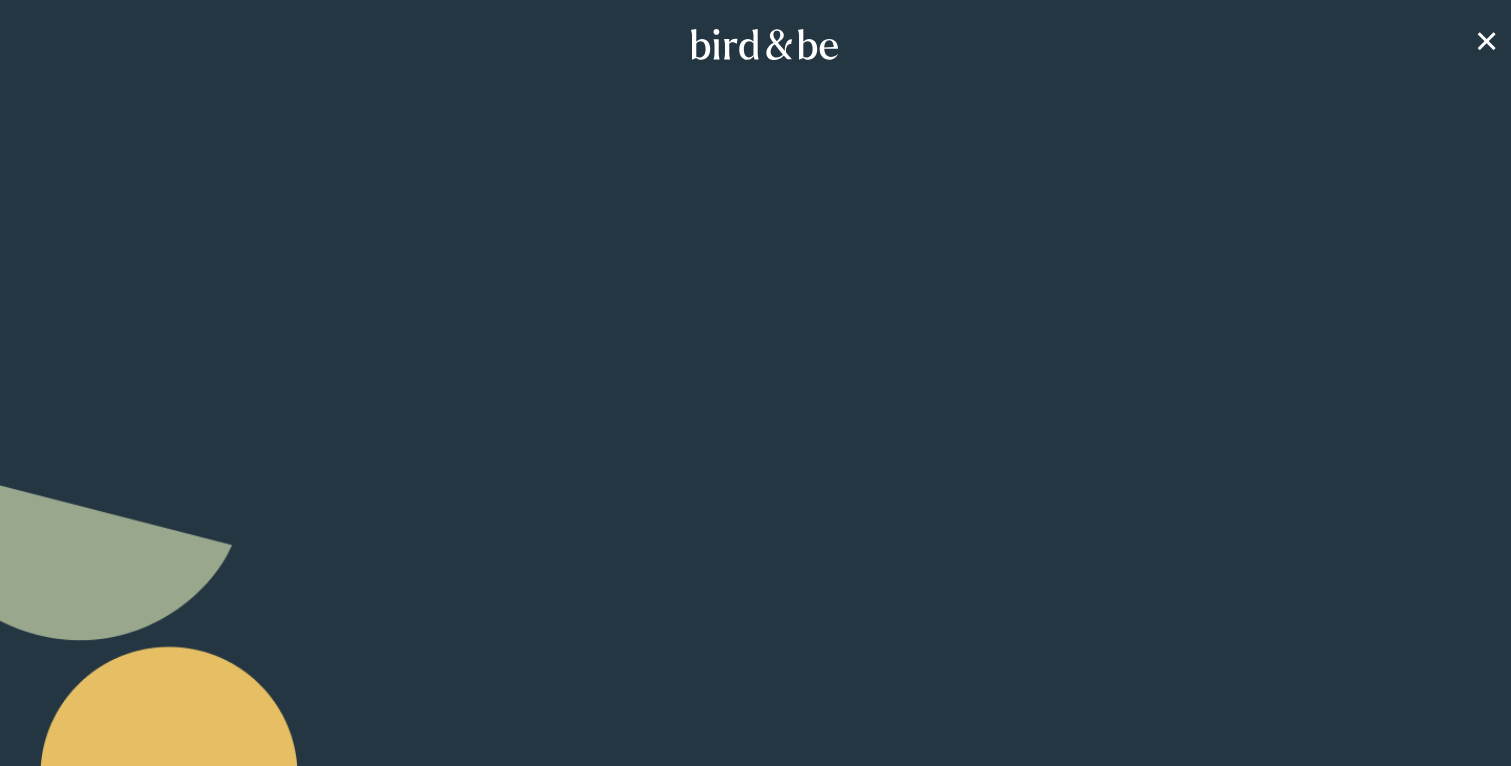 scroll, scrollTop: 0, scrollLeft: 0, axis: both 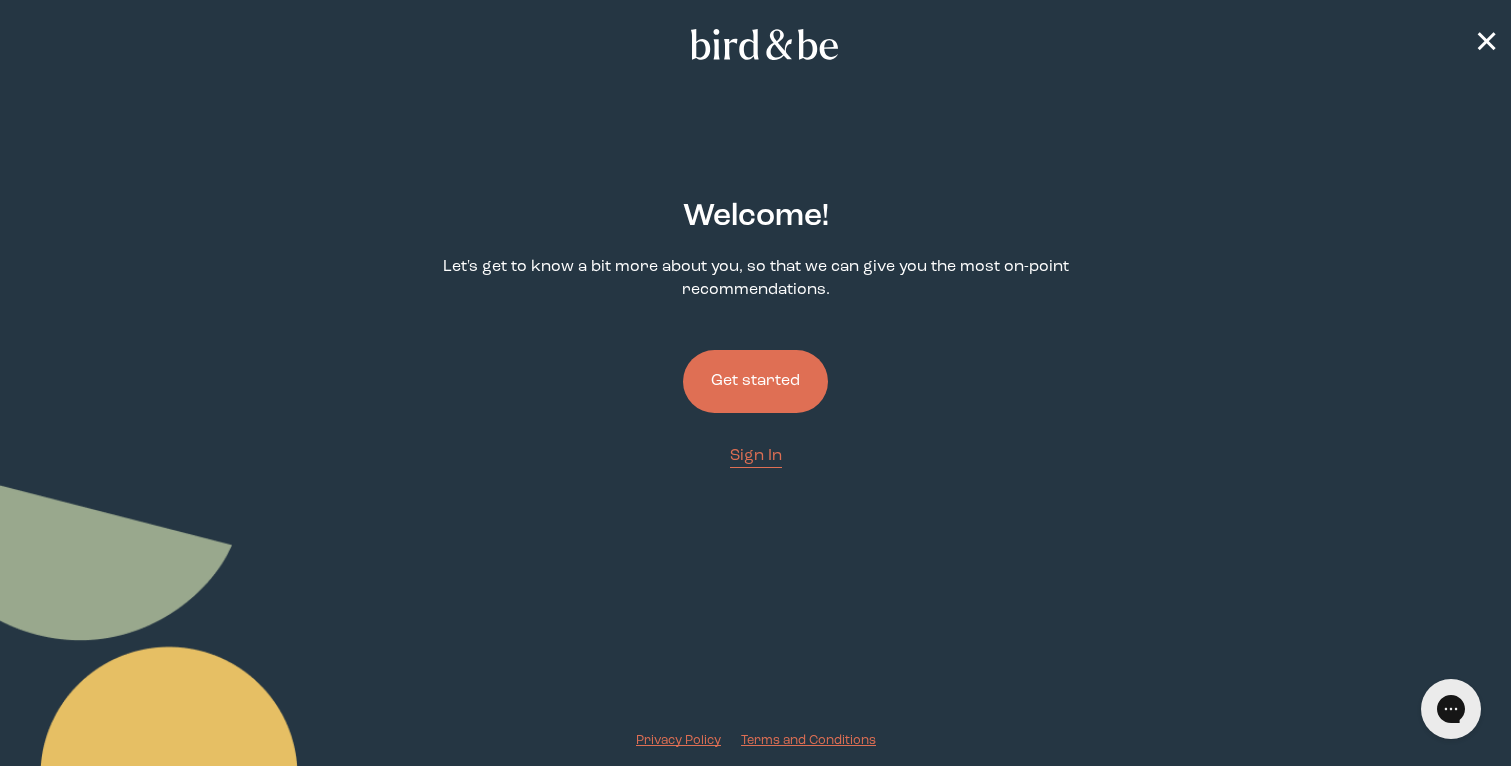 drag, startPoint x: 0, startPoint y: 0, endPoint x: 737, endPoint y: 368, distance: 823.7676 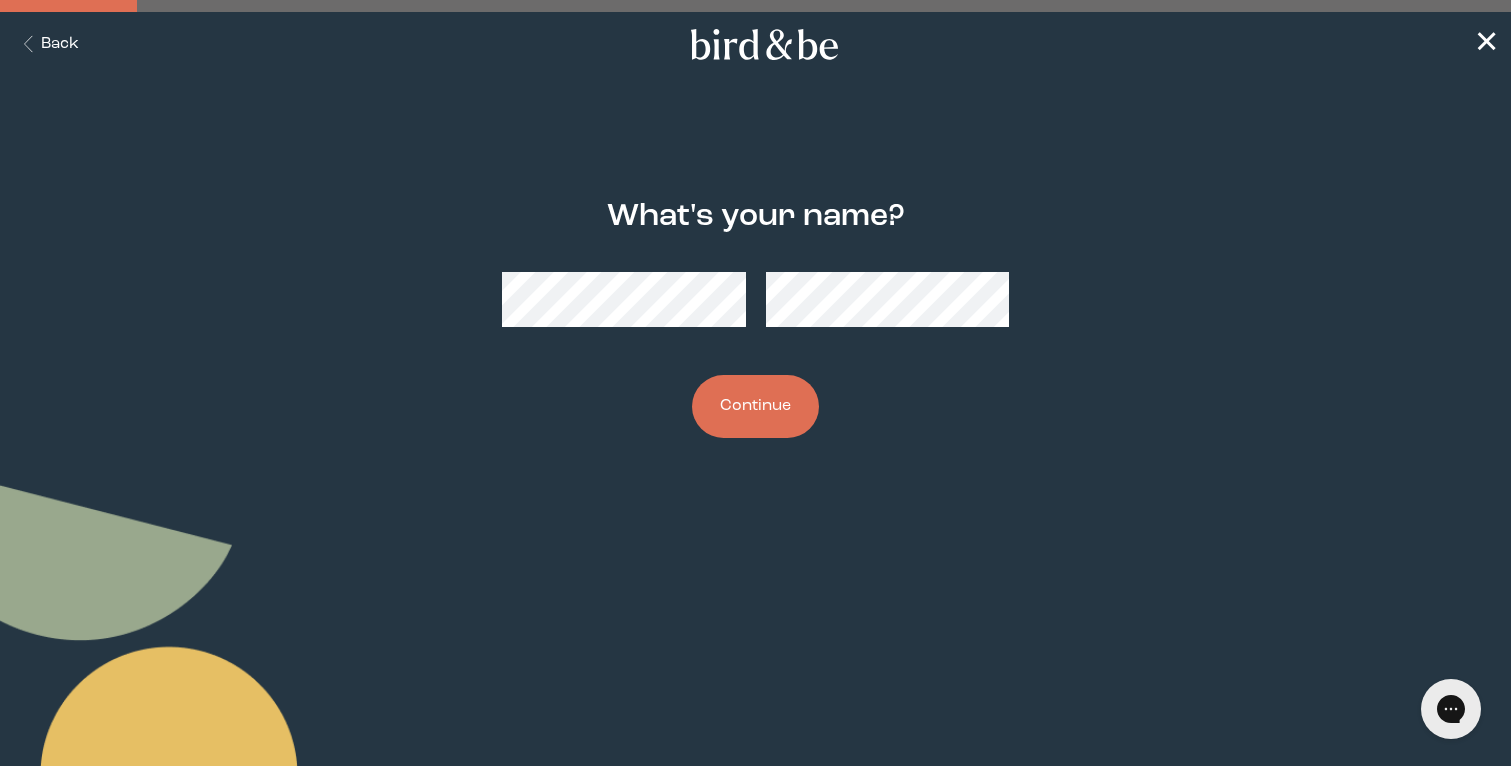 click on "Continue" at bounding box center (755, 406) 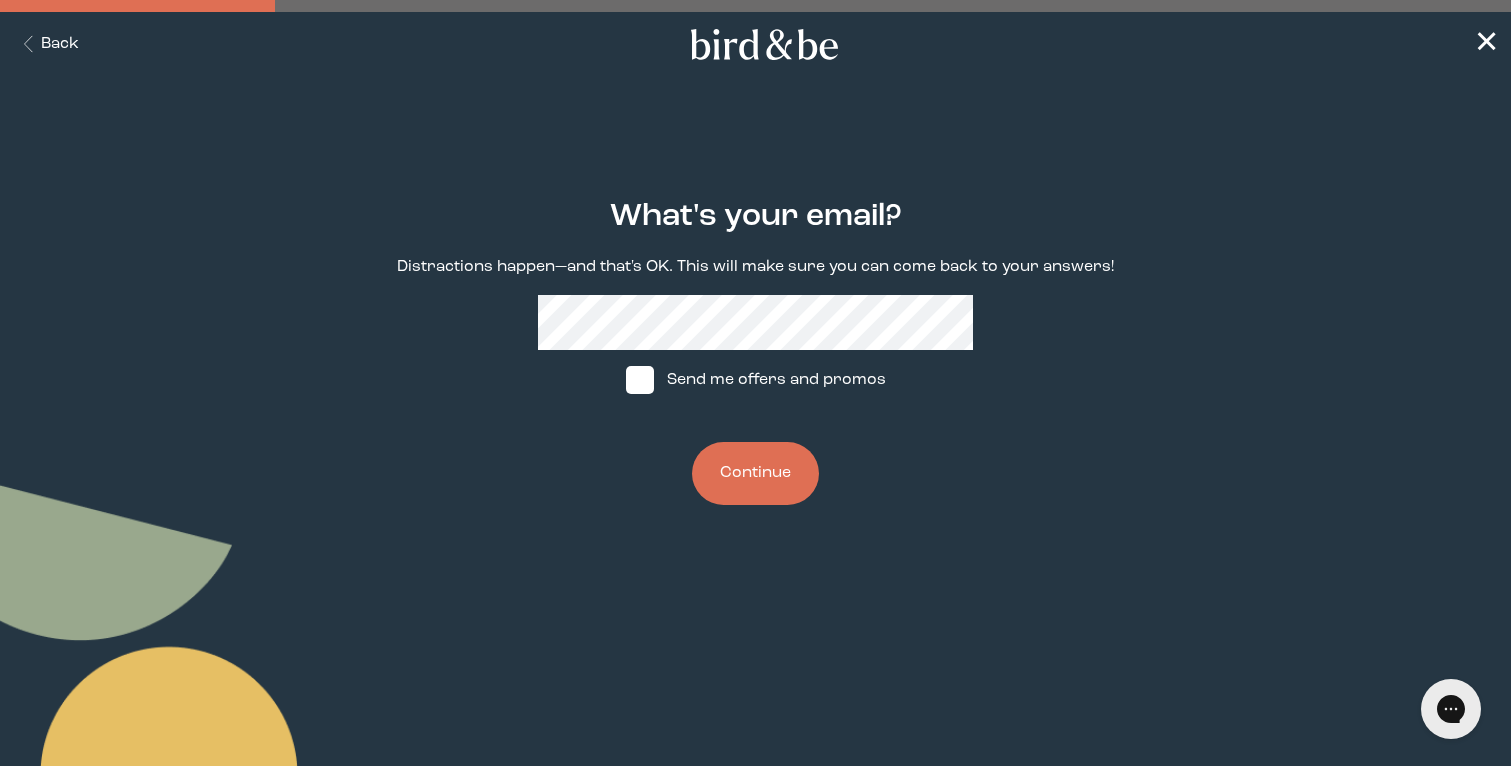 click on "Send me offers and promos" at bounding box center (756, 380) 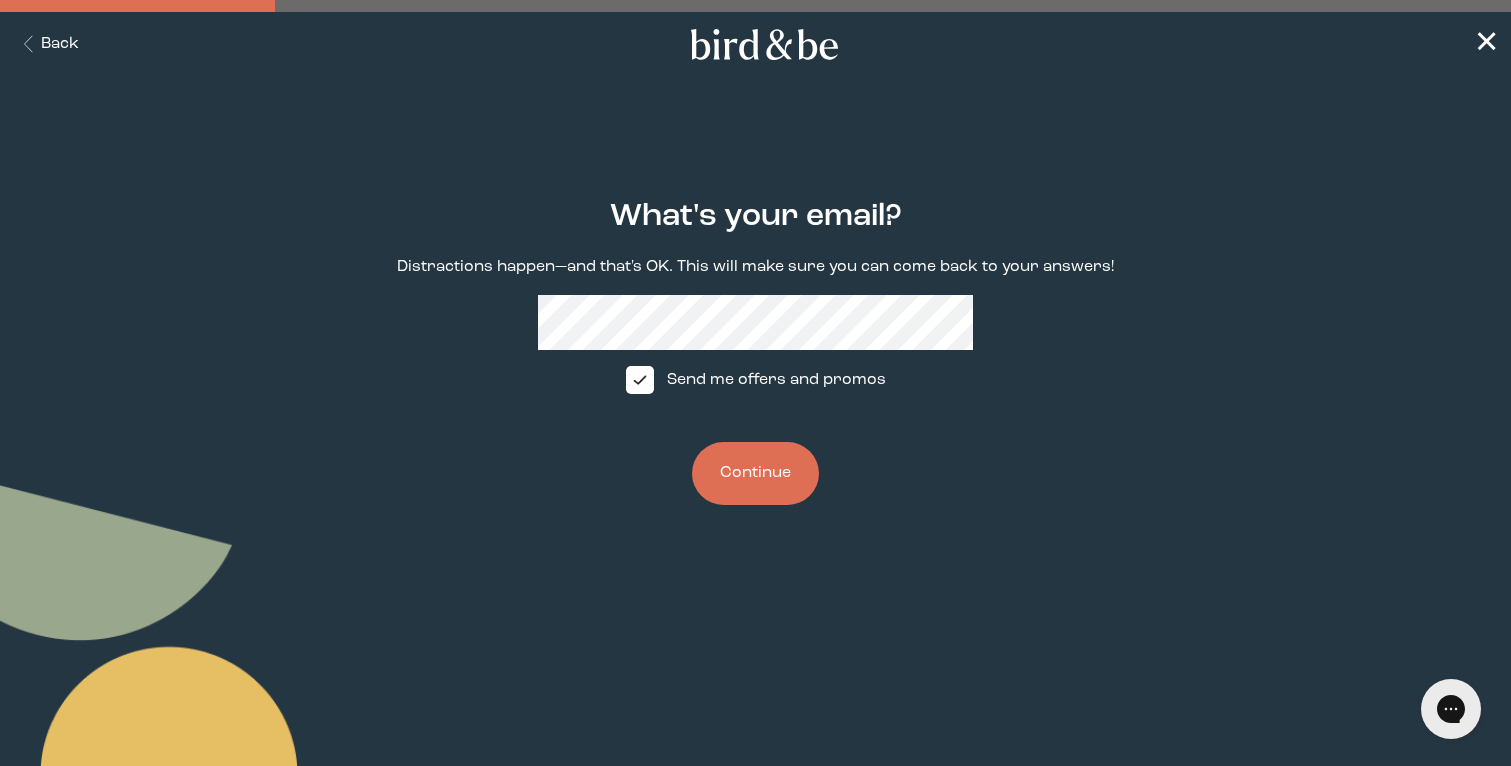 click on "Continue" at bounding box center (755, 473) 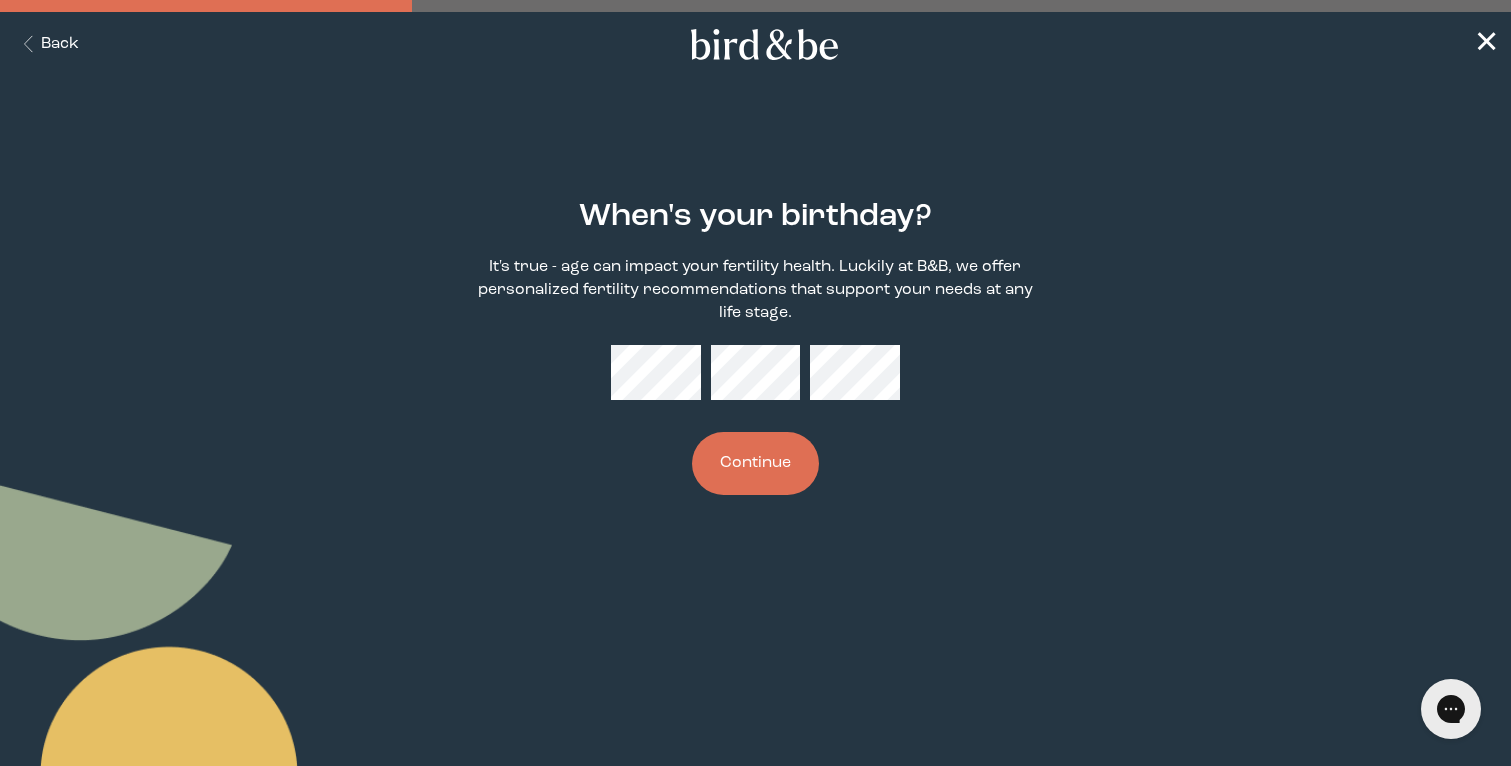 click on "Continue" at bounding box center (755, 463) 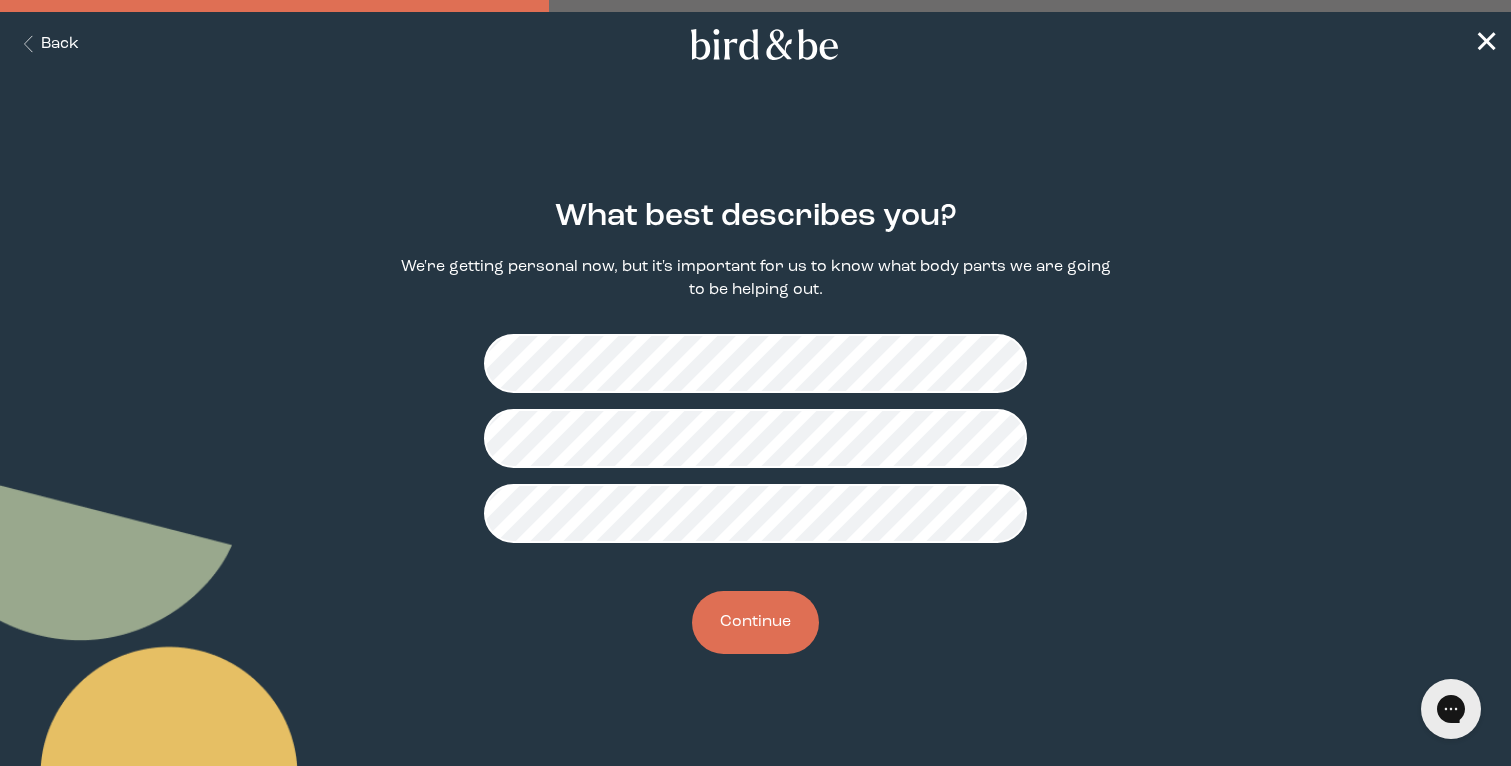 click on "Continue" at bounding box center [755, 622] 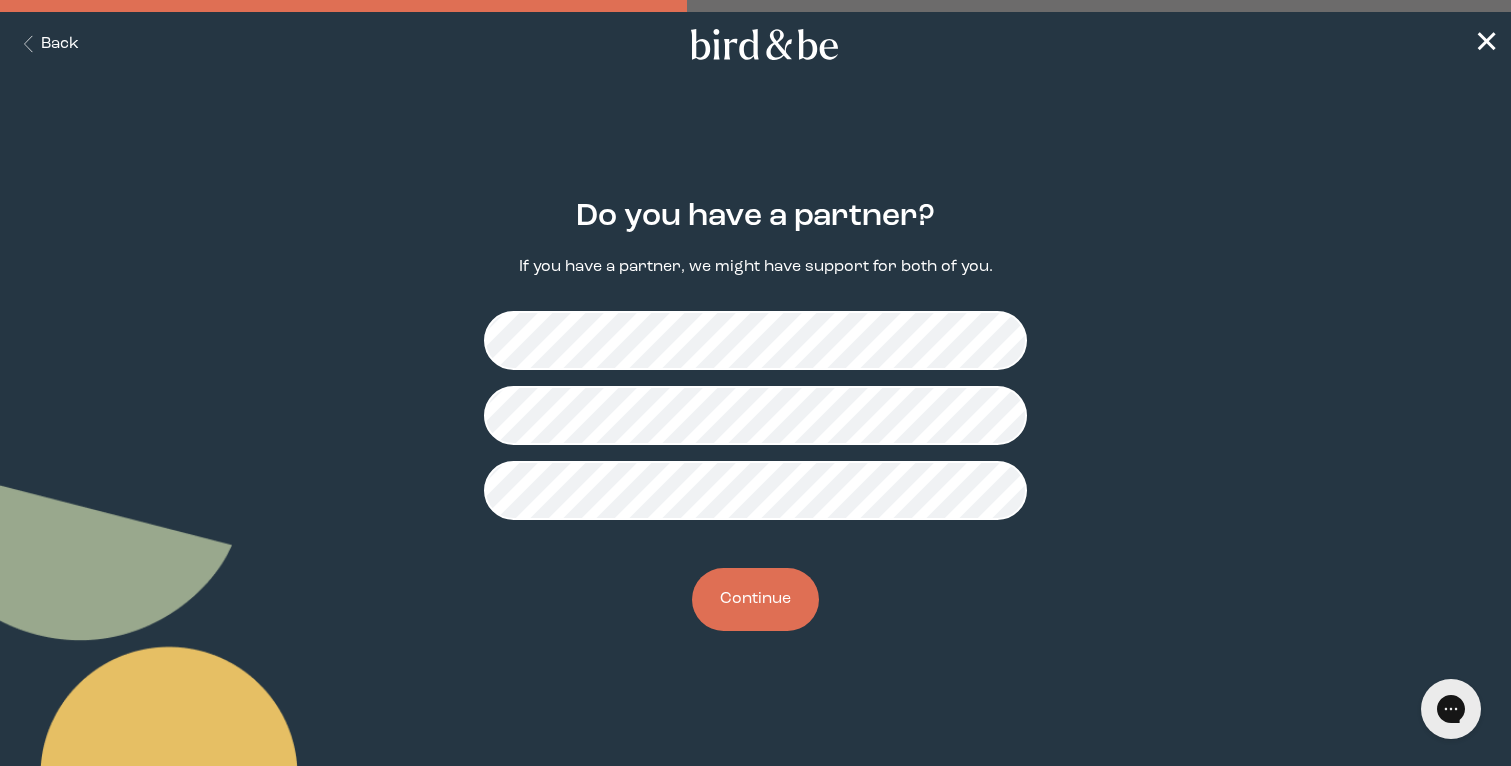 click on "Continue" at bounding box center (755, 599) 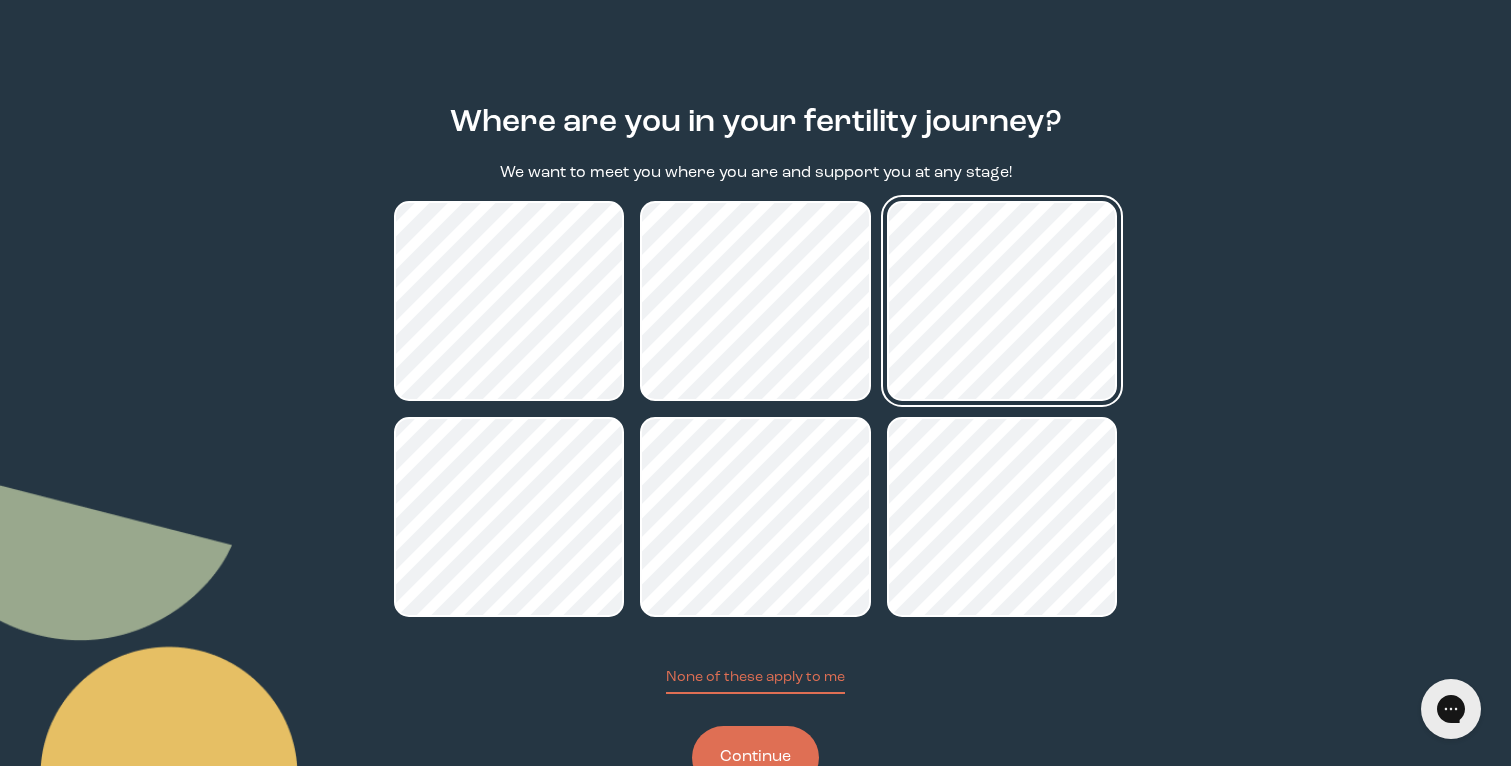 scroll, scrollTop: 103, scrollLeft: 0, axis: vertical 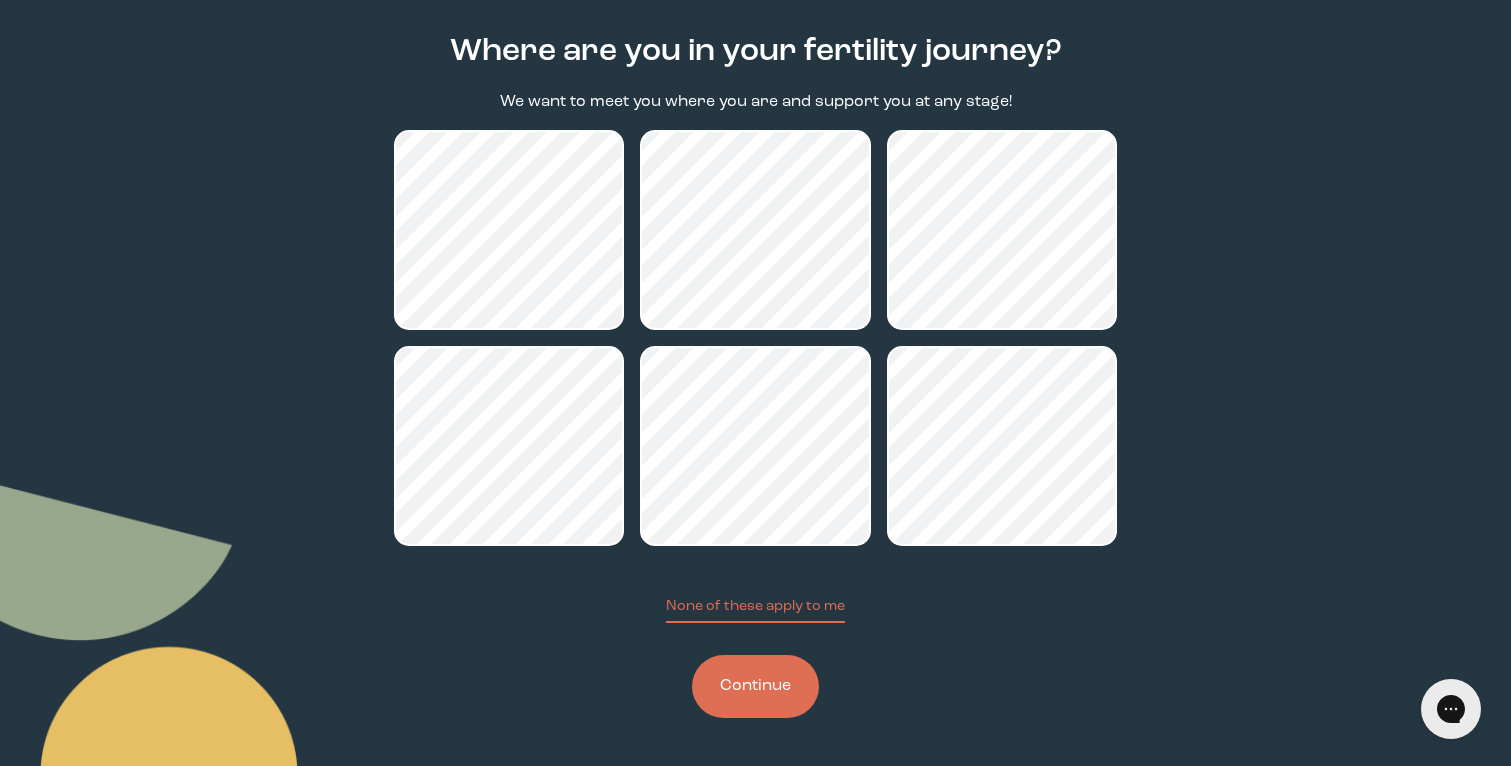click on "Continue" at bounding box center (755, 686) 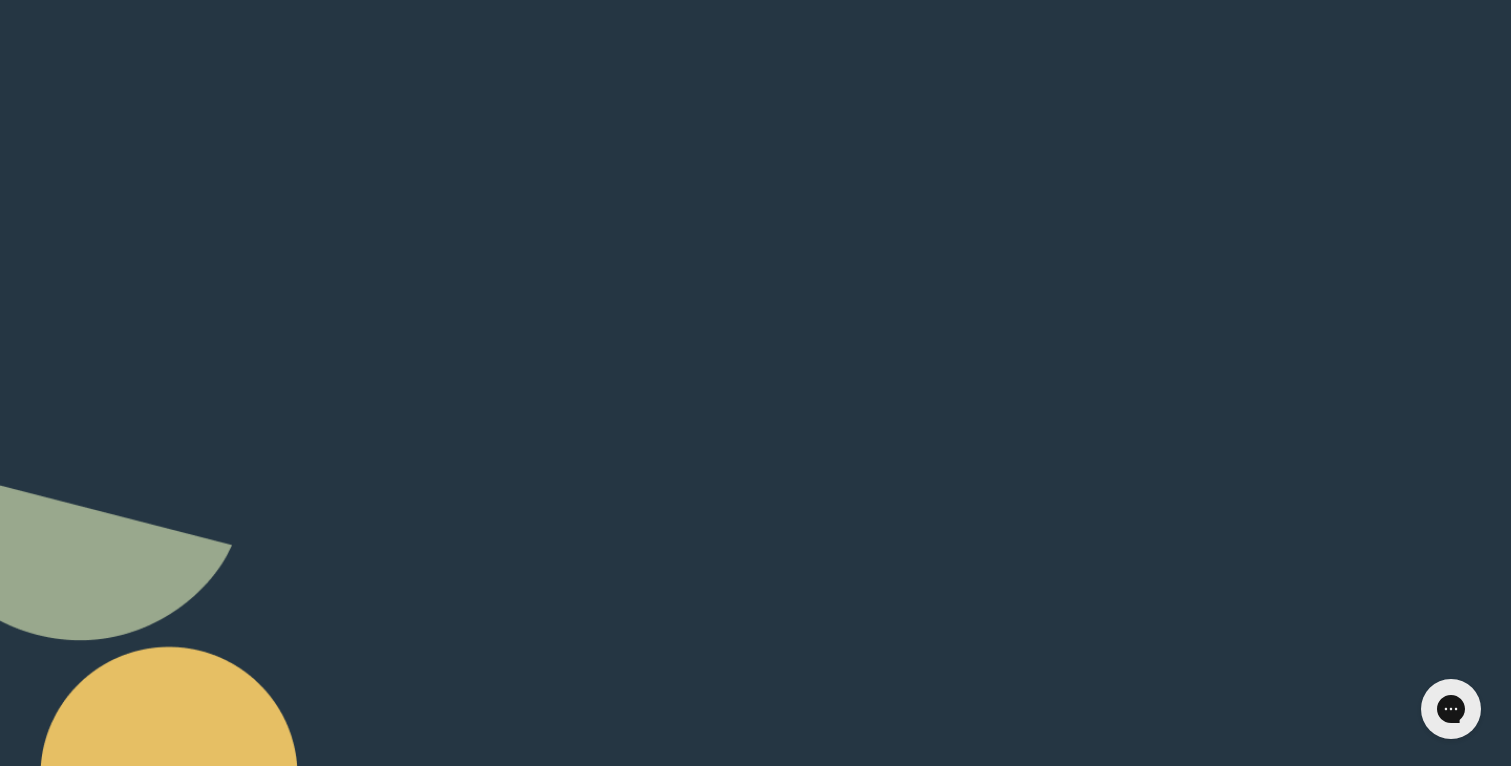 scroll, scrollTop: 0, scrollLeft: 0, axis: both 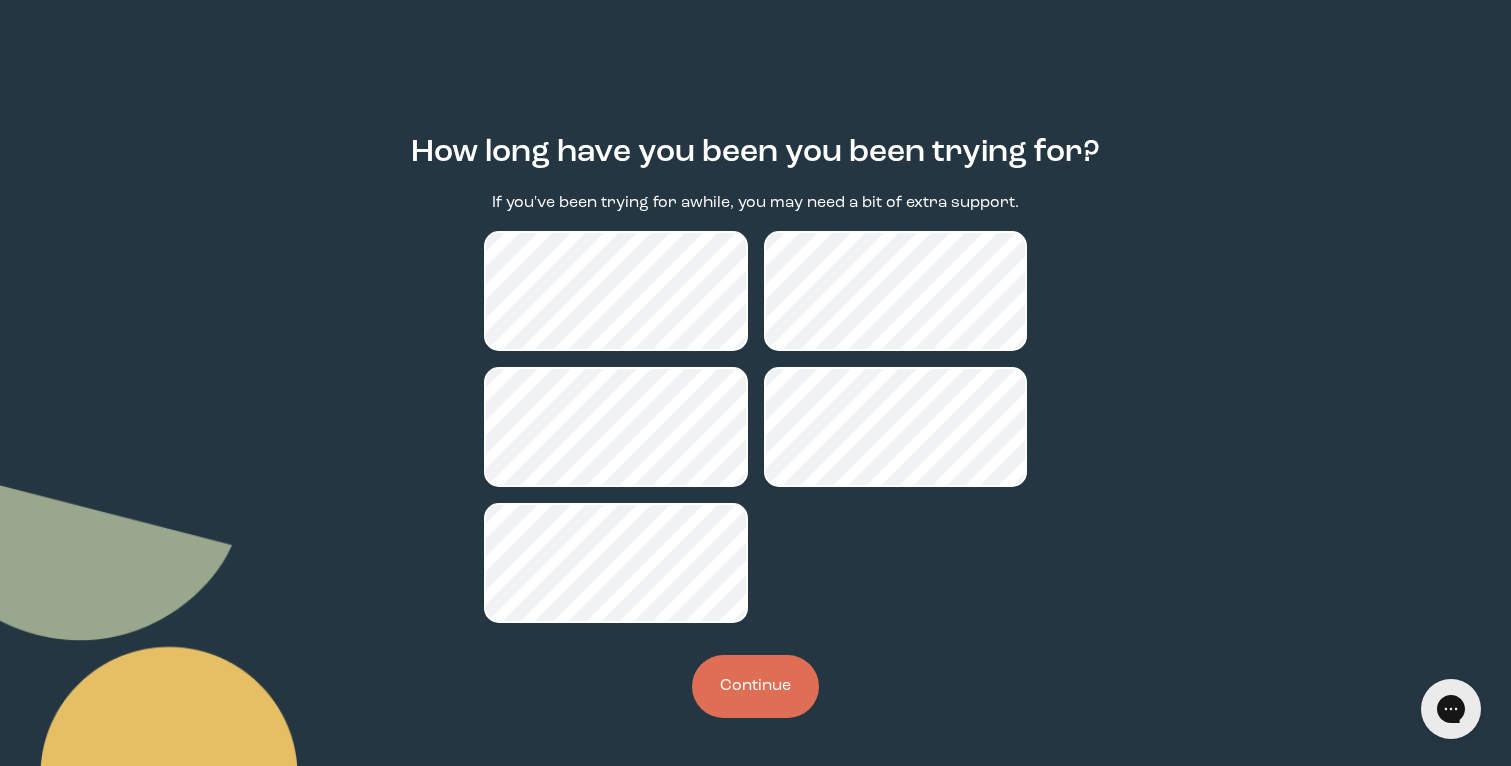 click on "Continue" at bounding box center [755, 686] 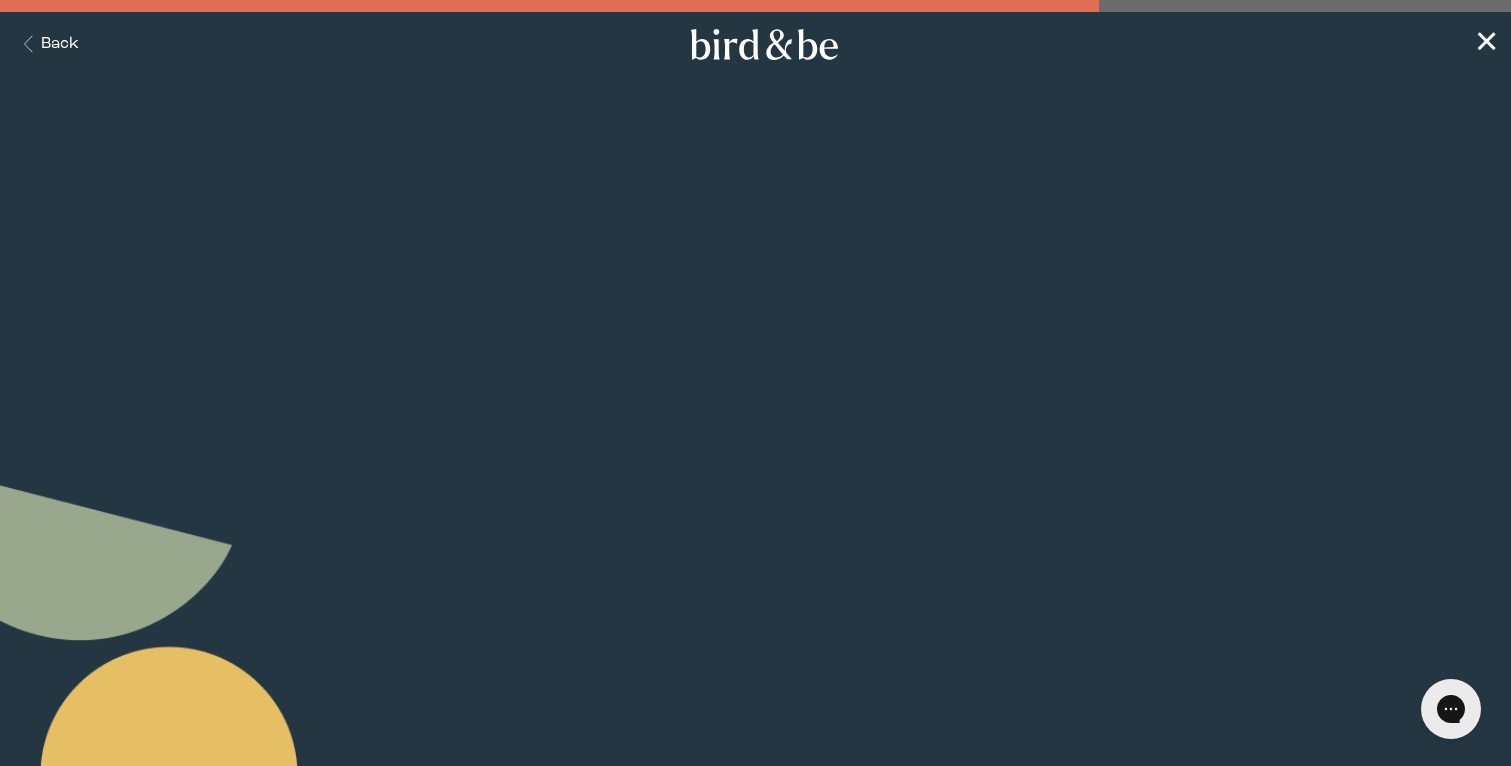 scroll, scrollTop: 0, scrollLeft: 0, axis: both 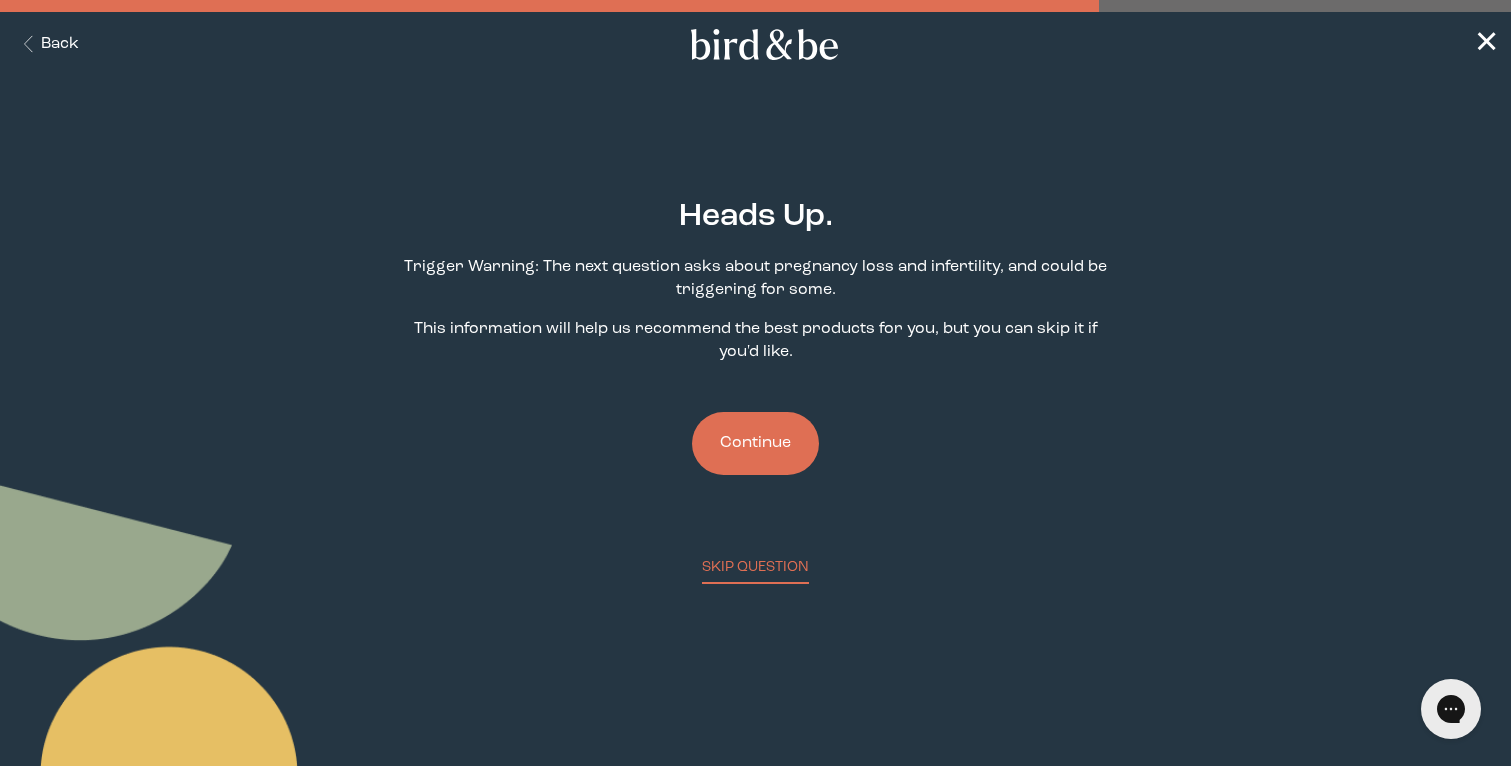 click on "Continue" at bounding box center (755, 443) 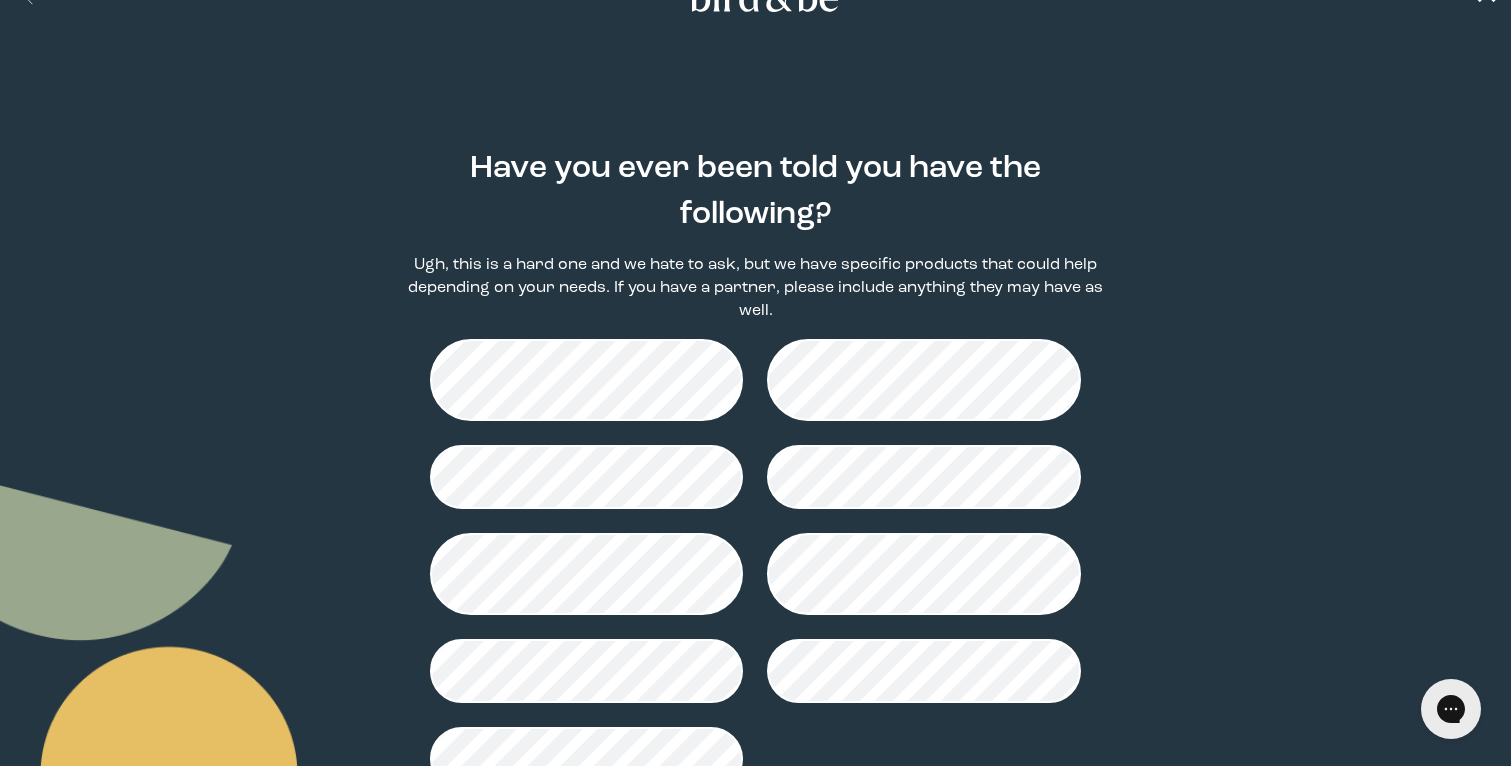 scroll, scrollTop: 49, scrollLeft: 0, axis: vertical 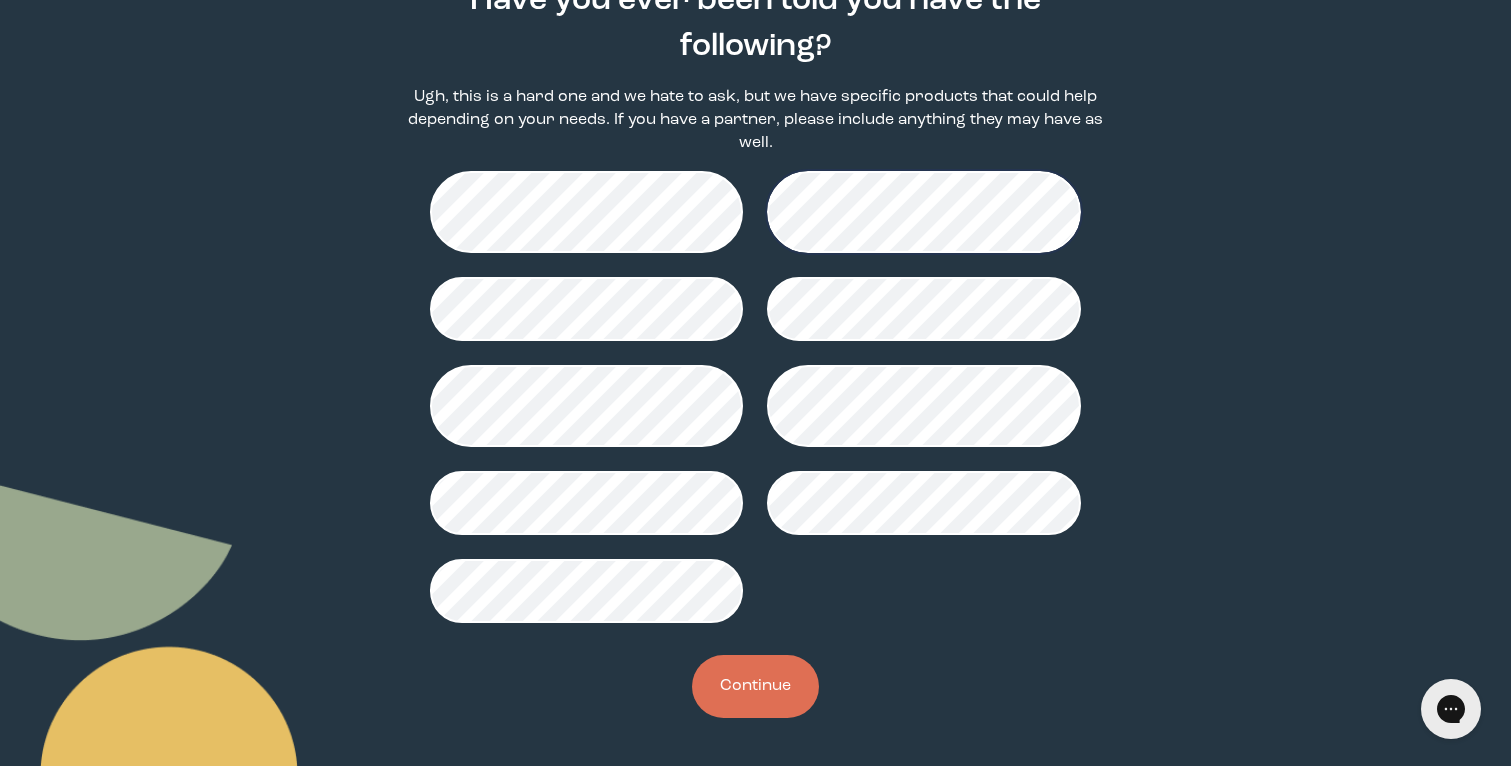 click on "Continue" at bounding box center [755, 686] 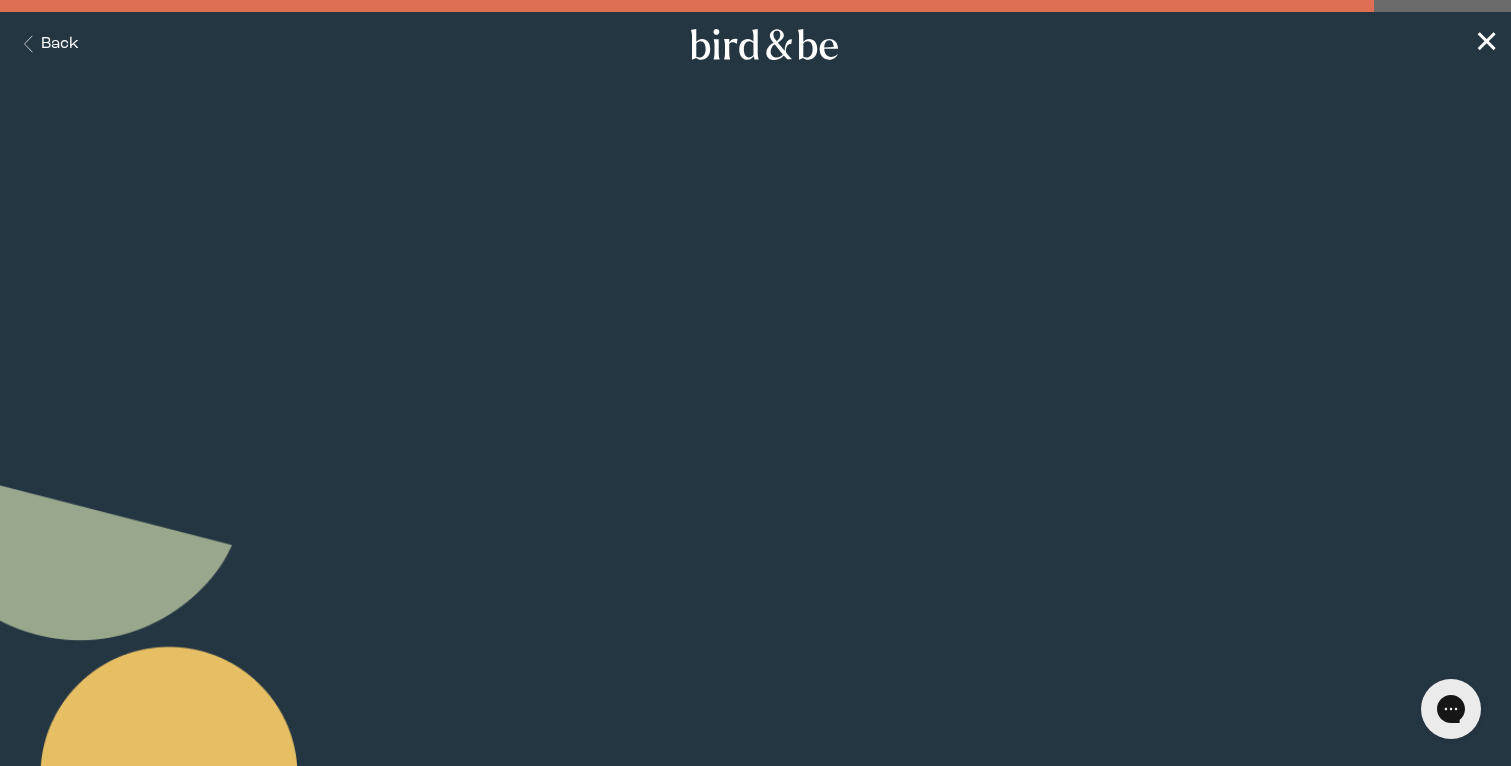 scroll, scrollTop: 0, scrollLeft: 0, axis: both 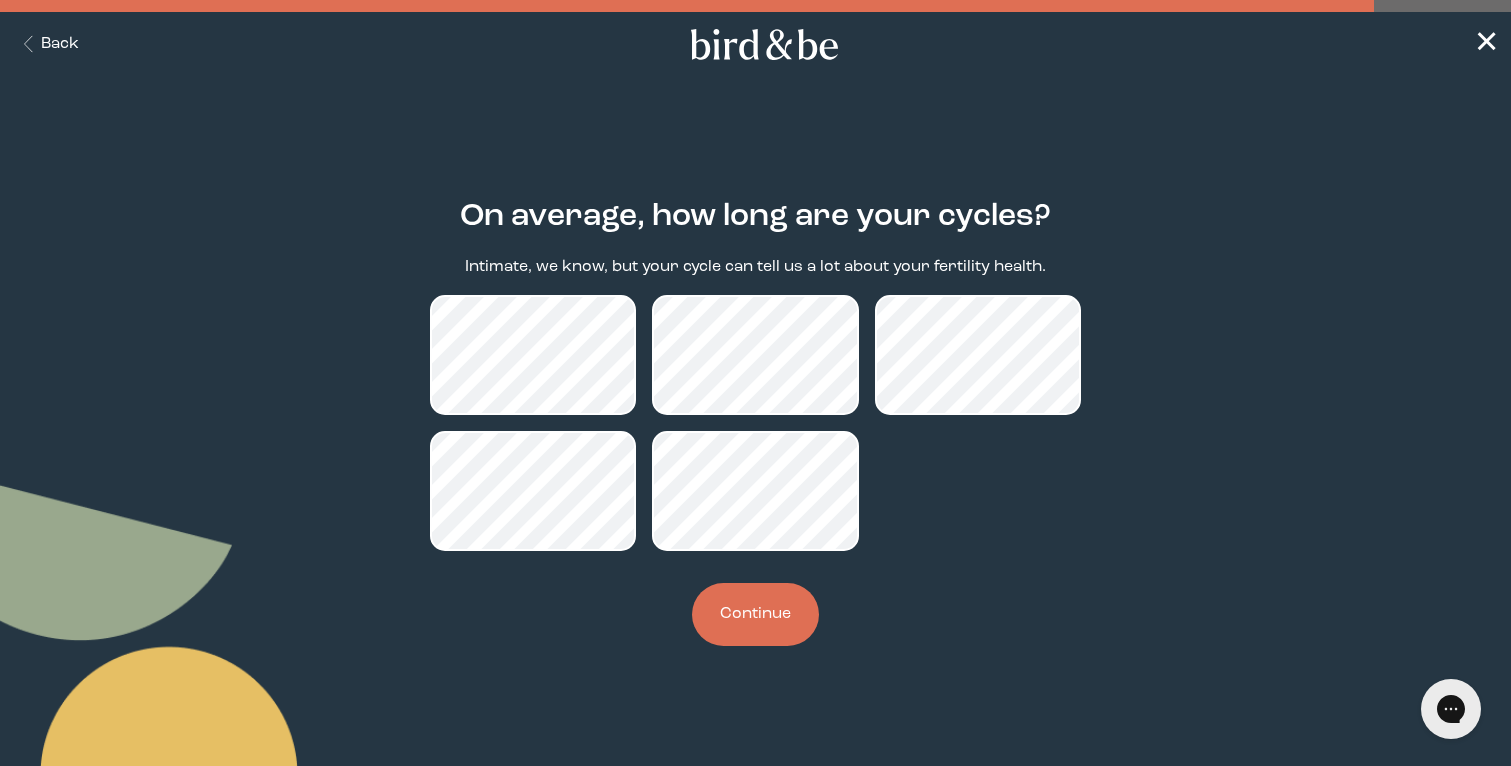 click on "Continue" at bounding box center (755, 614) 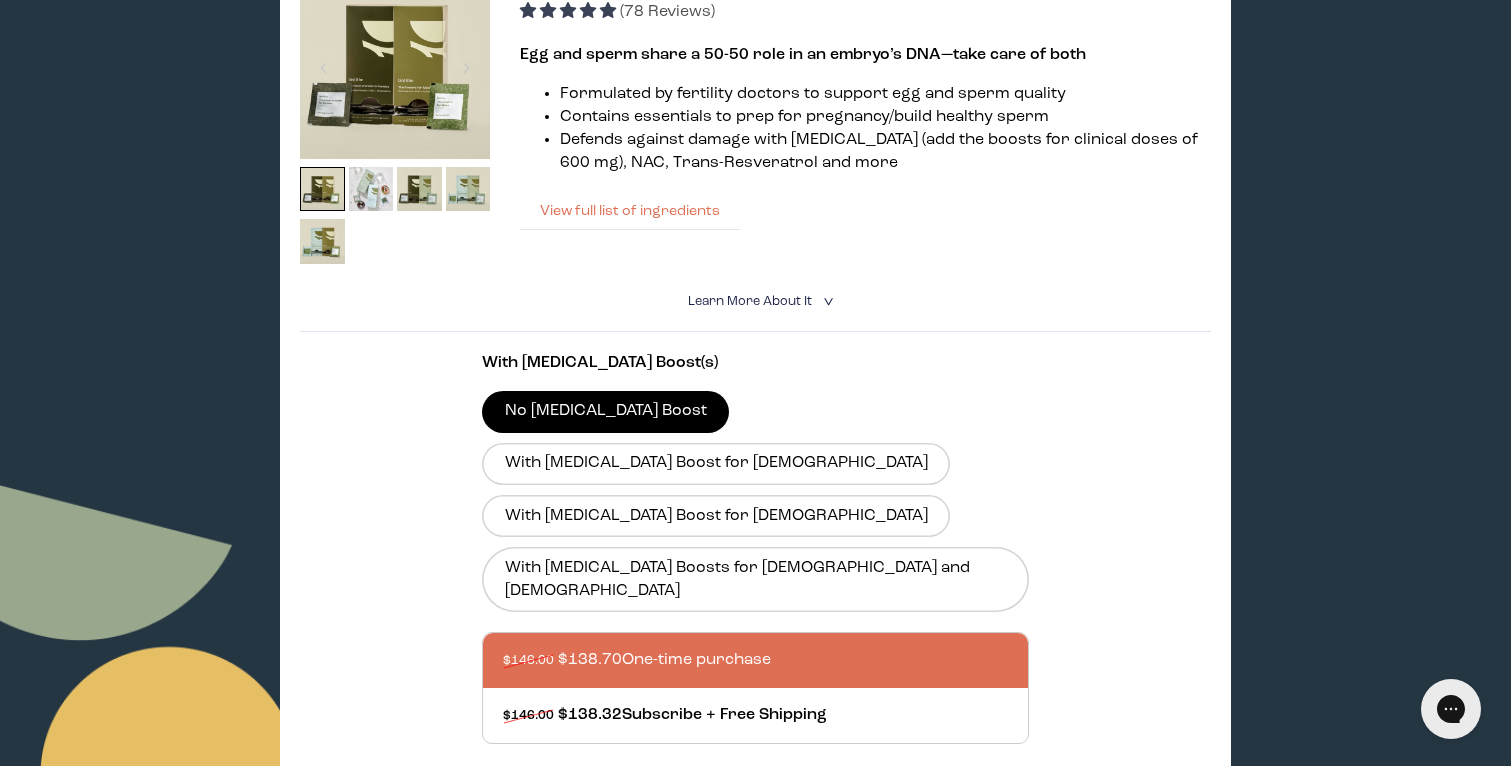 scroll, scrollTop: 402, scrollLeft: 0, axis: vertical 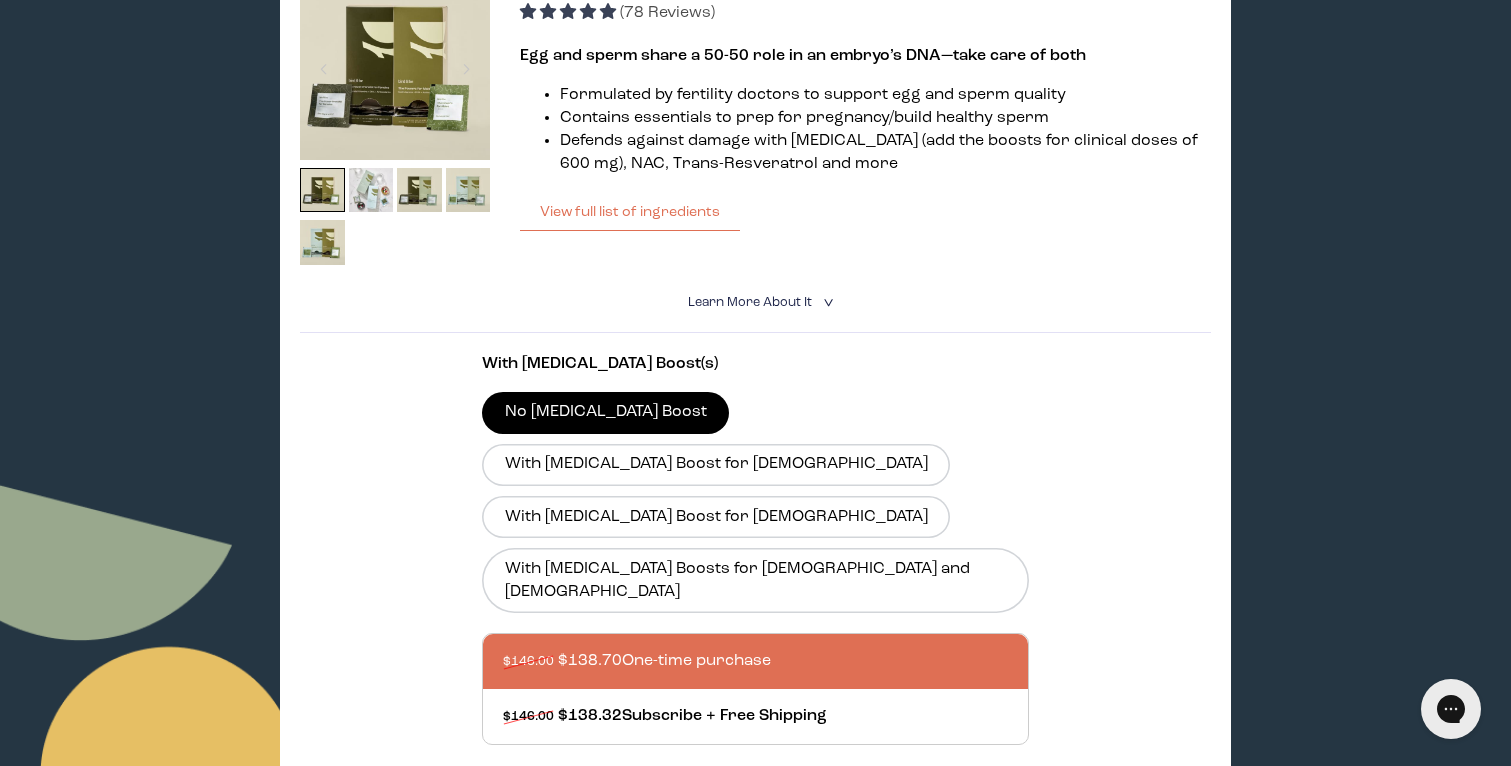 click on "Learn More About it" at bounding box center [750, 302] 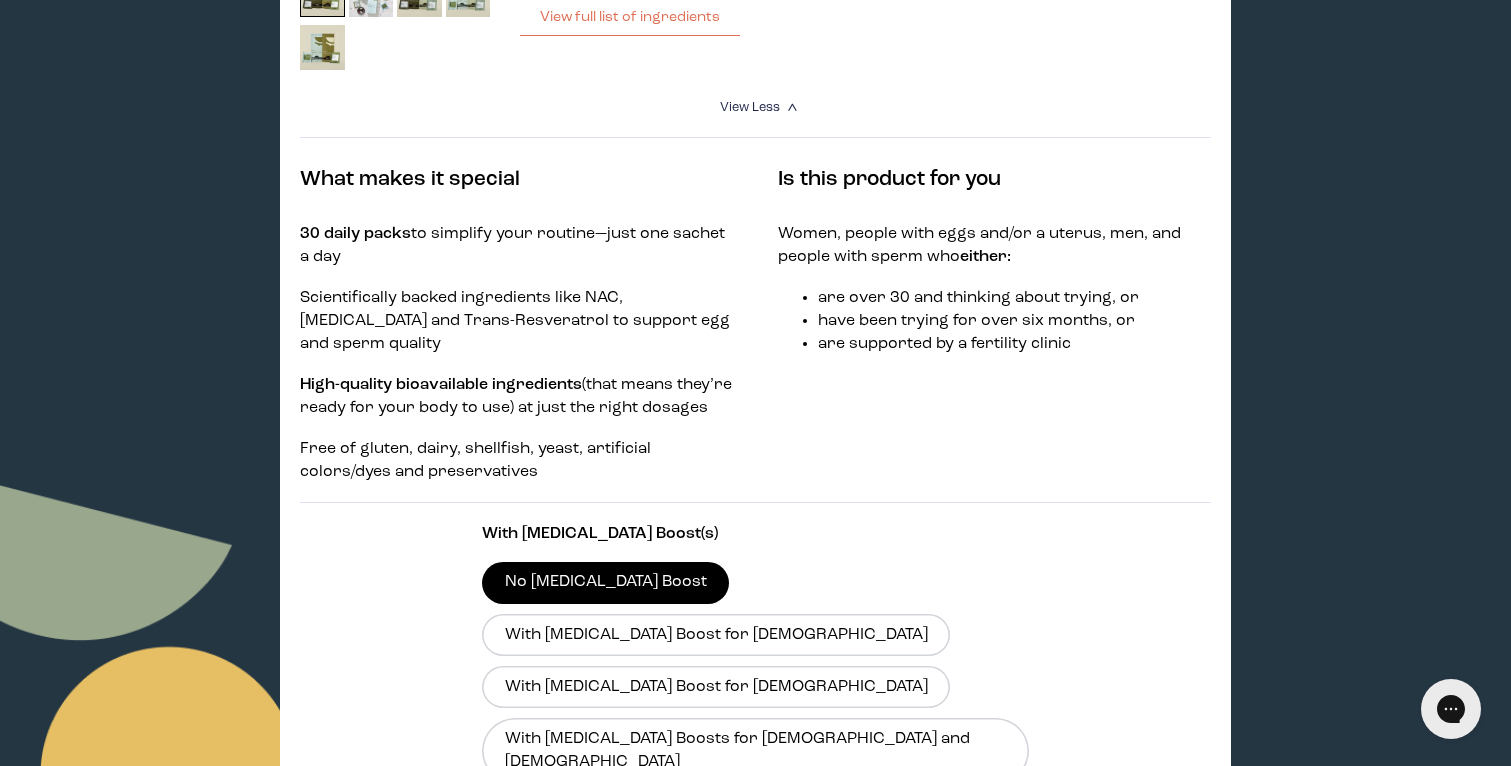 scroll, scrollTop: 777, scrollLeft: 0, axis: vertical 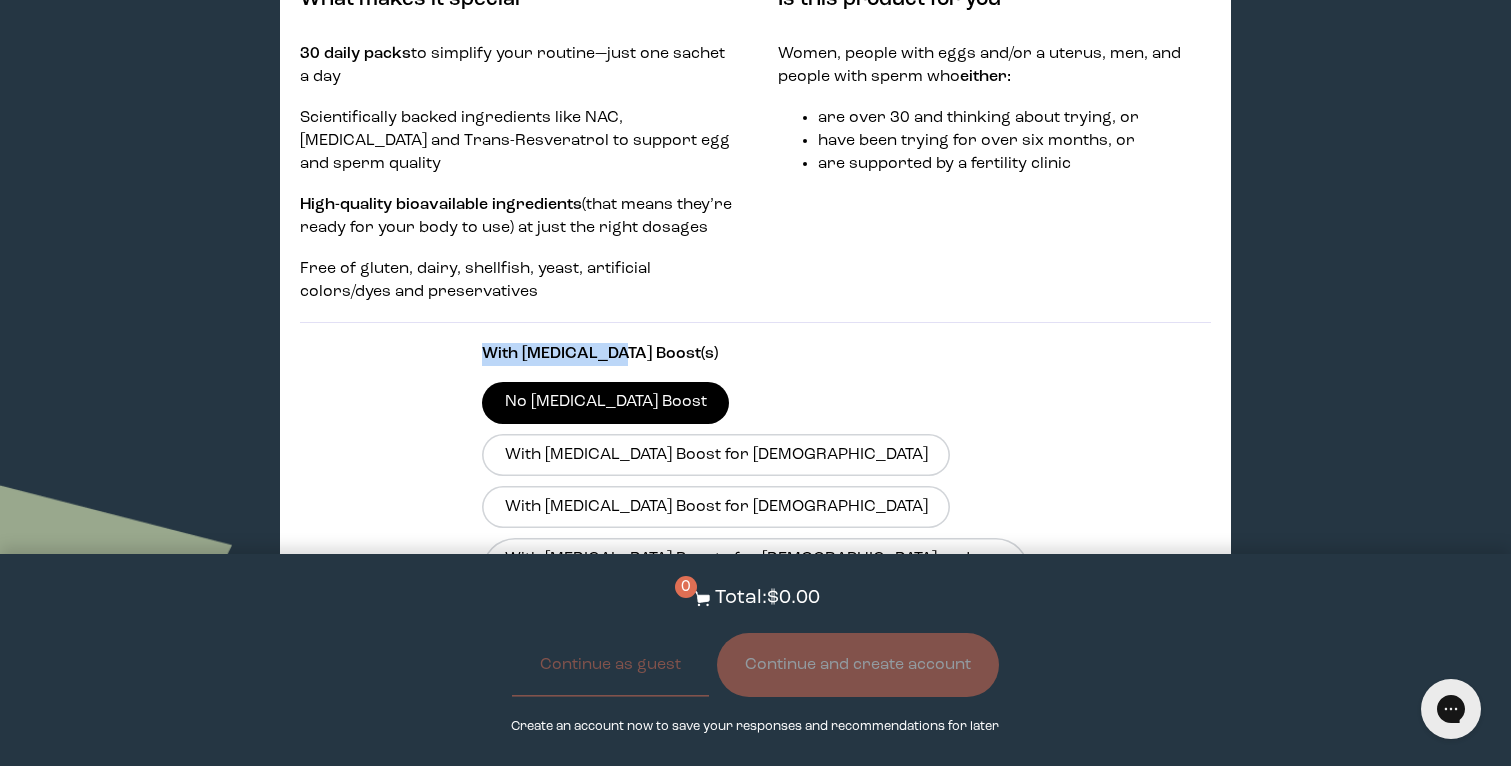 drag, startPoint x: 482, startPoint y: 325, endPoint x: 623, endPoint y: 328, distance: 141.0319 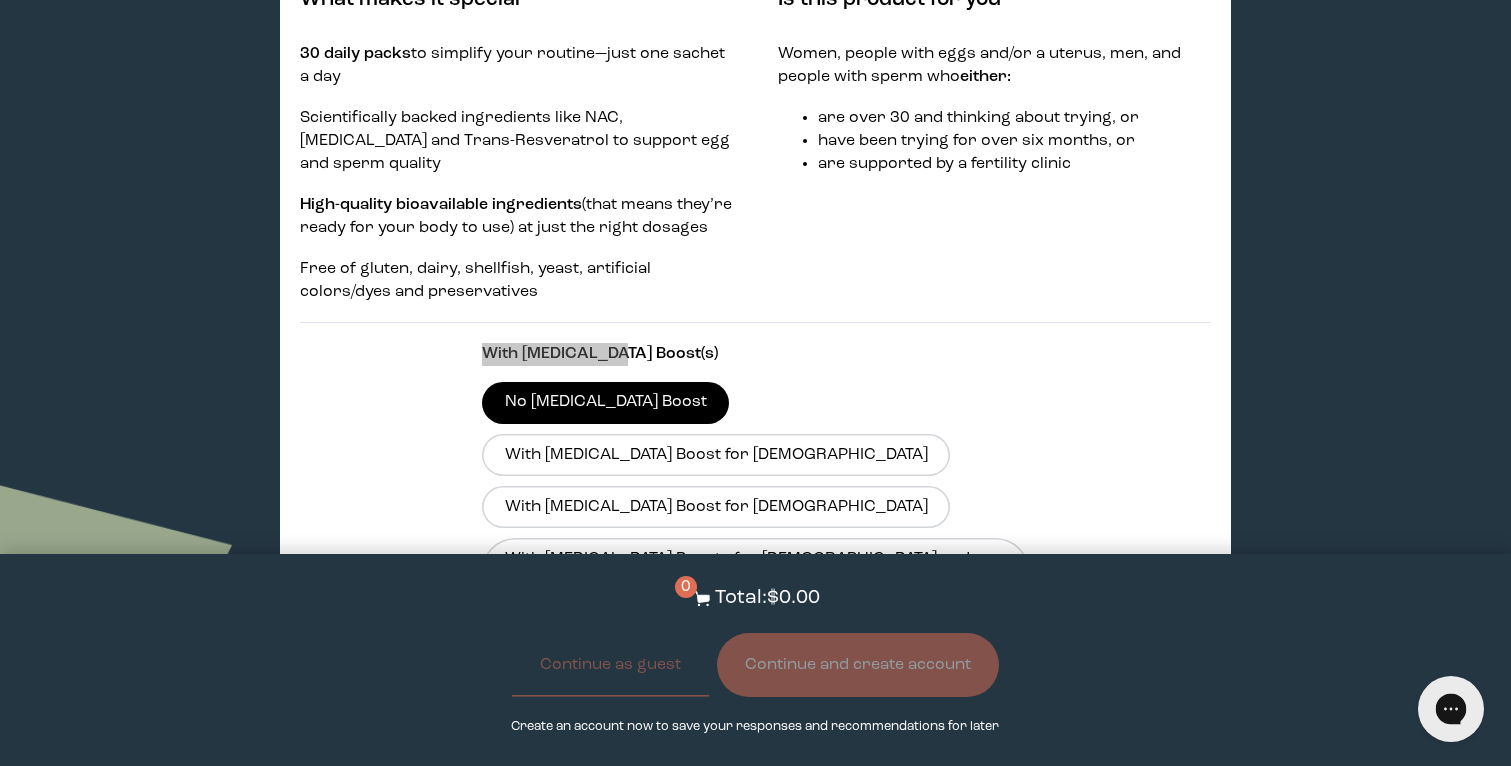 click 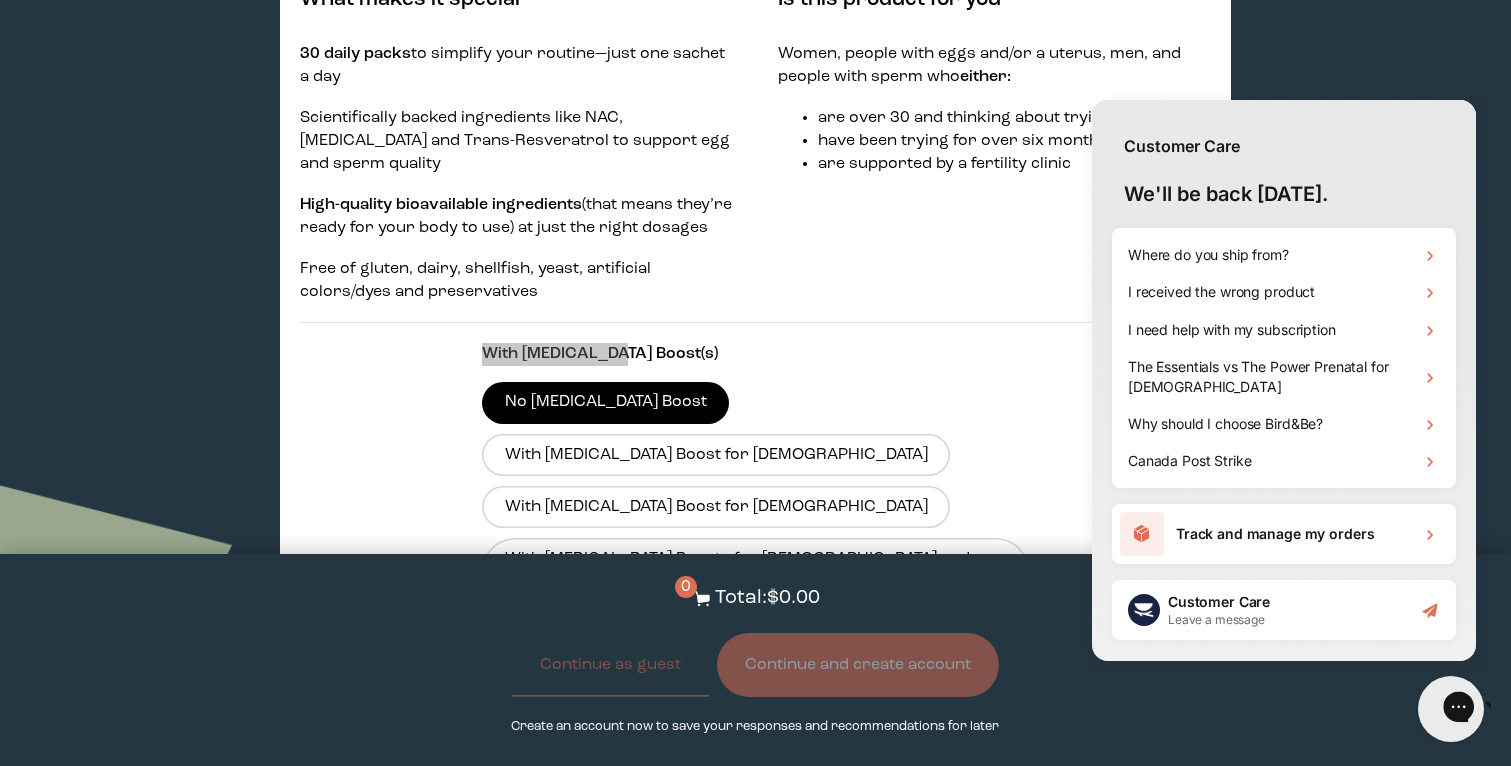 scroll, scrollTop: 0, scrollLeft: 0, axis: both 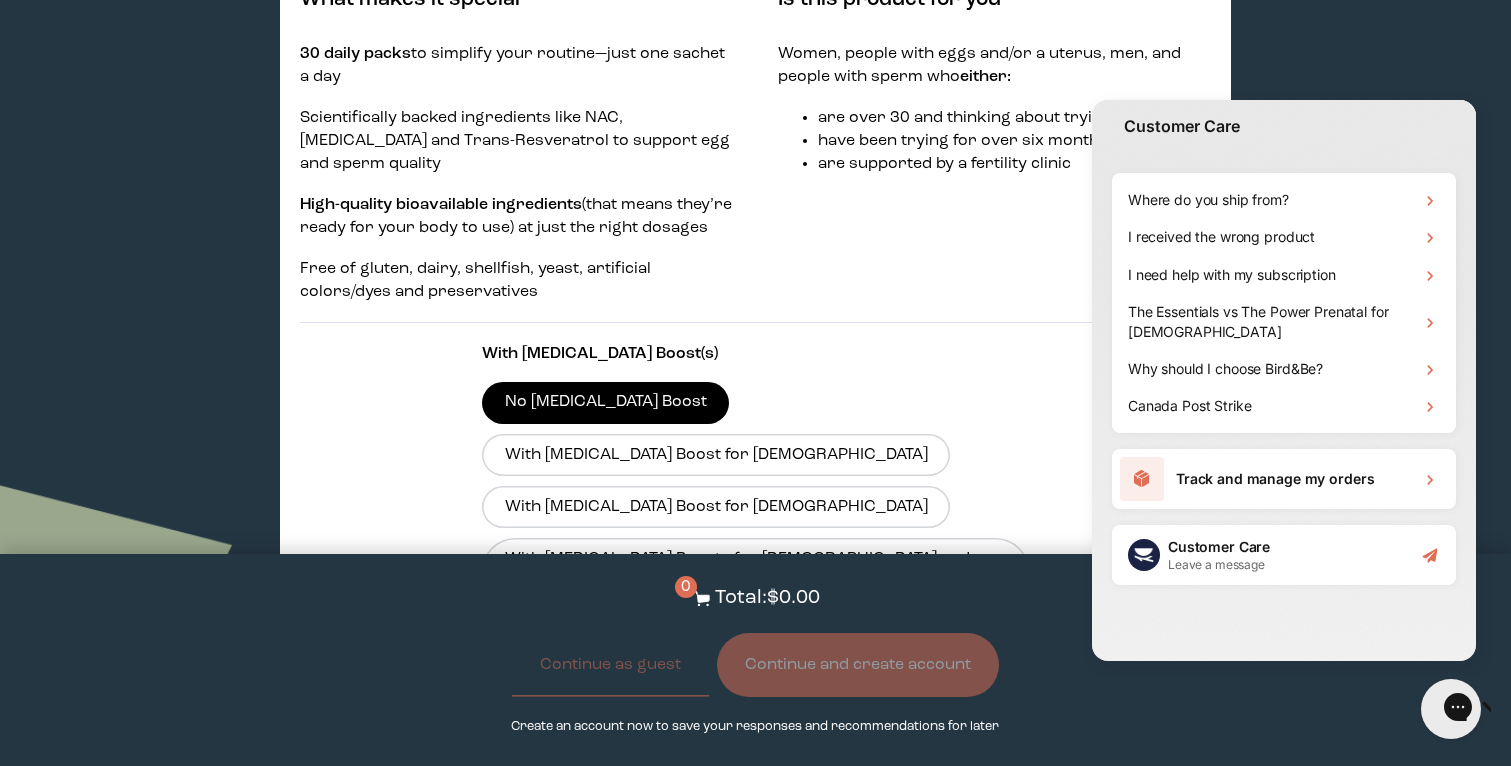 drag, startPoint x: 304, startPoint y: 1, endPoint x: 1387, endPoint y: 55, distance: 1084.3455 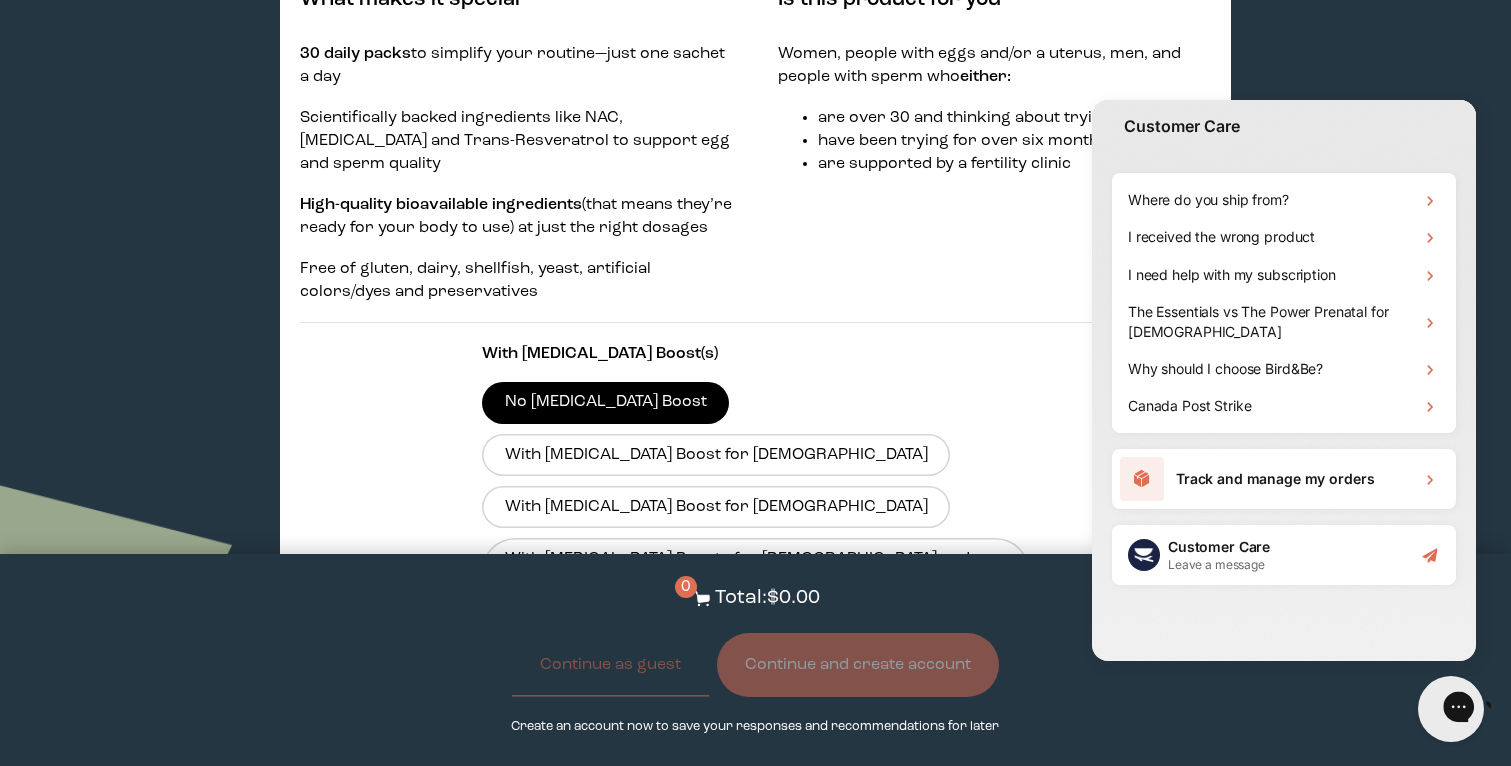 click 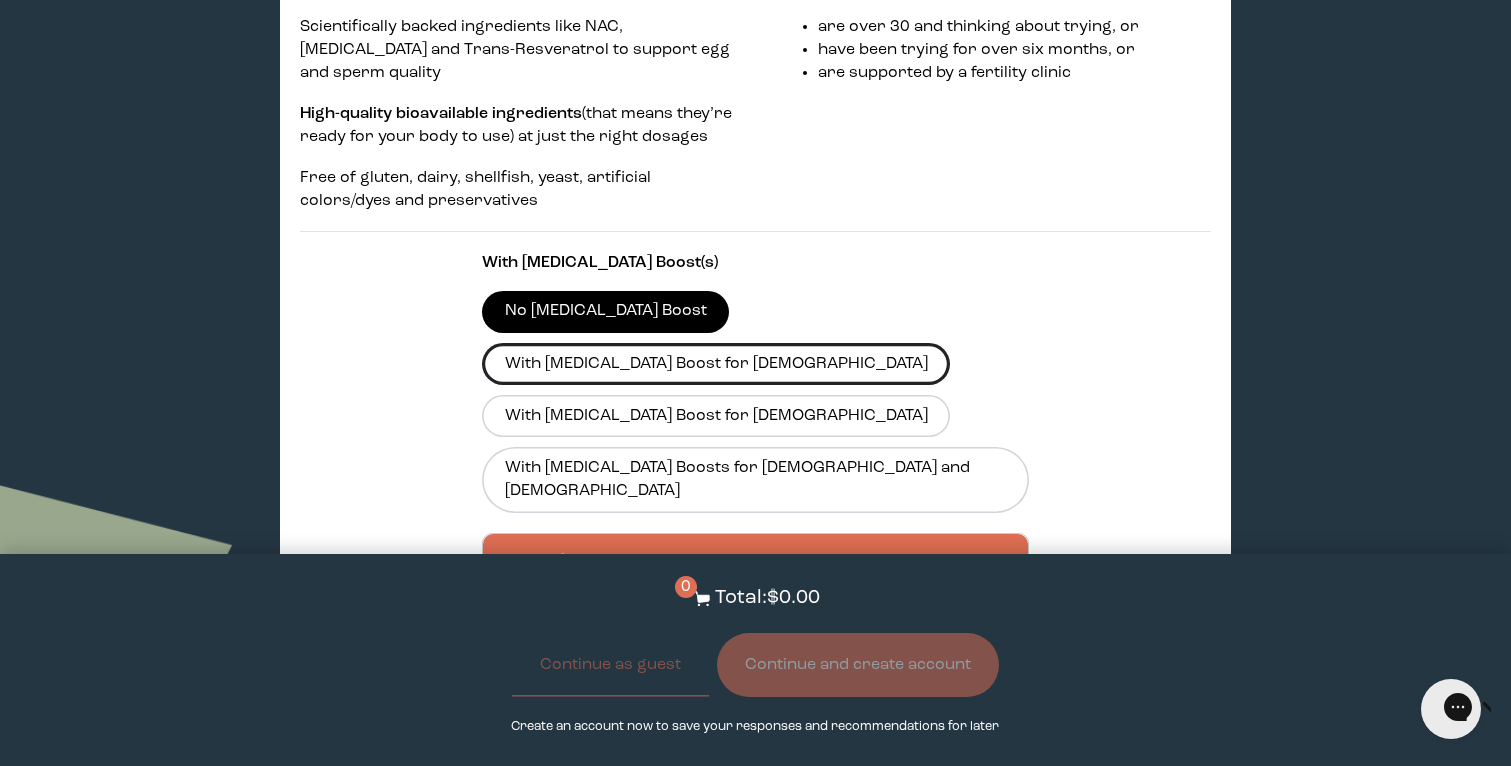scroll, scrollTop: 868, scrollLeft: 0, axis: vertical 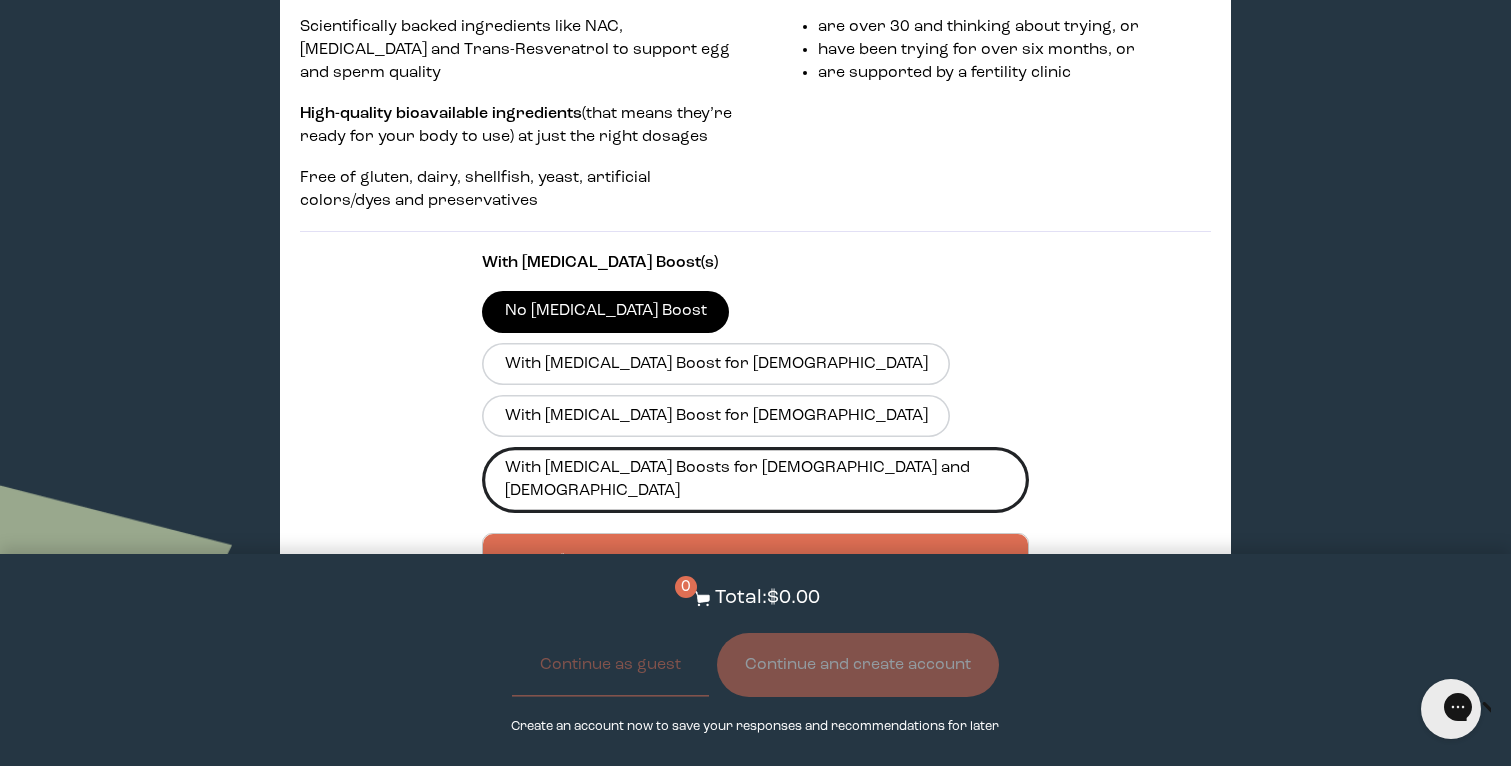 click on "With [MEDICAL_DATA] Boosts for [DEMOGRAPHIC_DATA] and [DEMOGRAPHIC_DATA]" at bounding box center (755, 479) 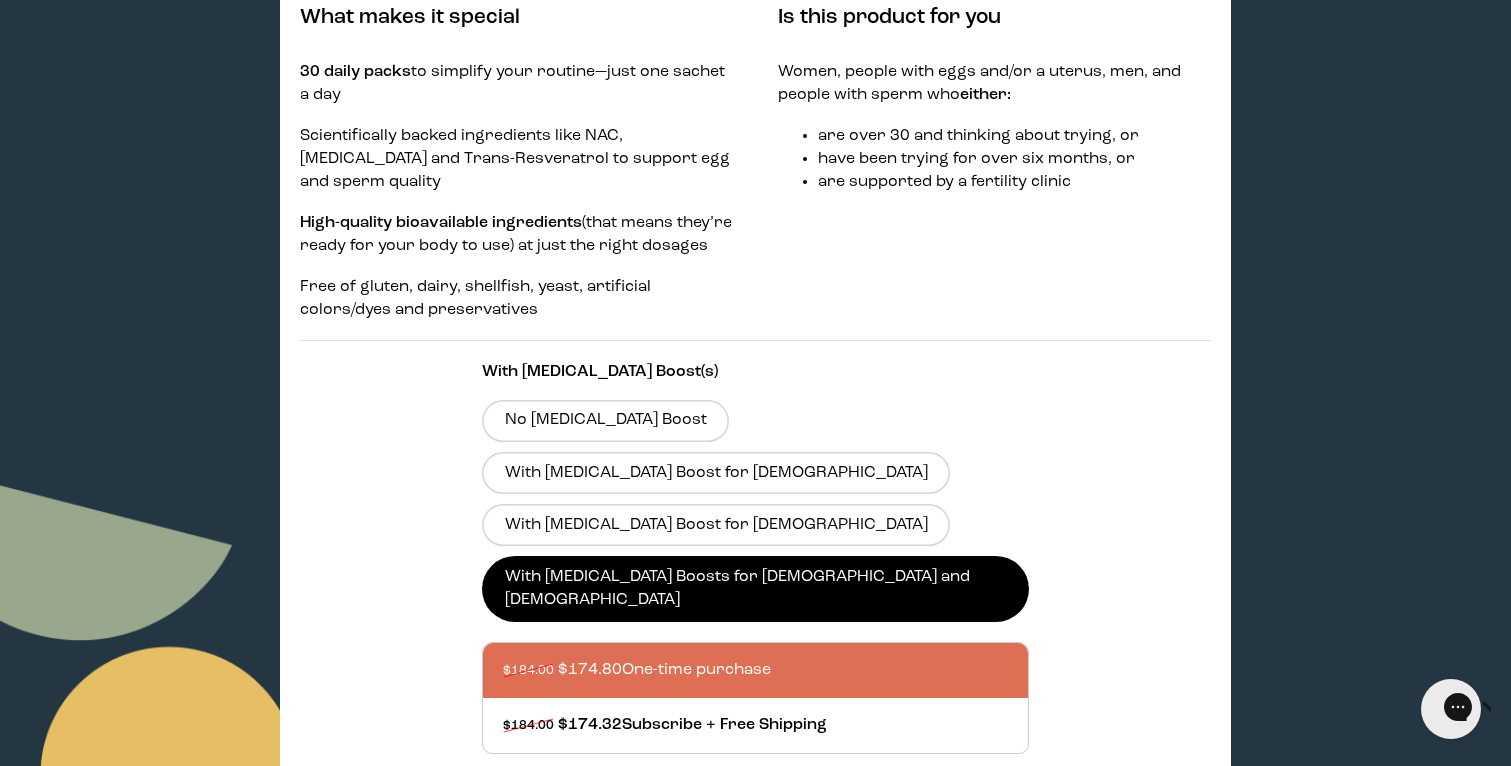scroll, scrollTop: 776, scrollLeft: 0, axis: vertical 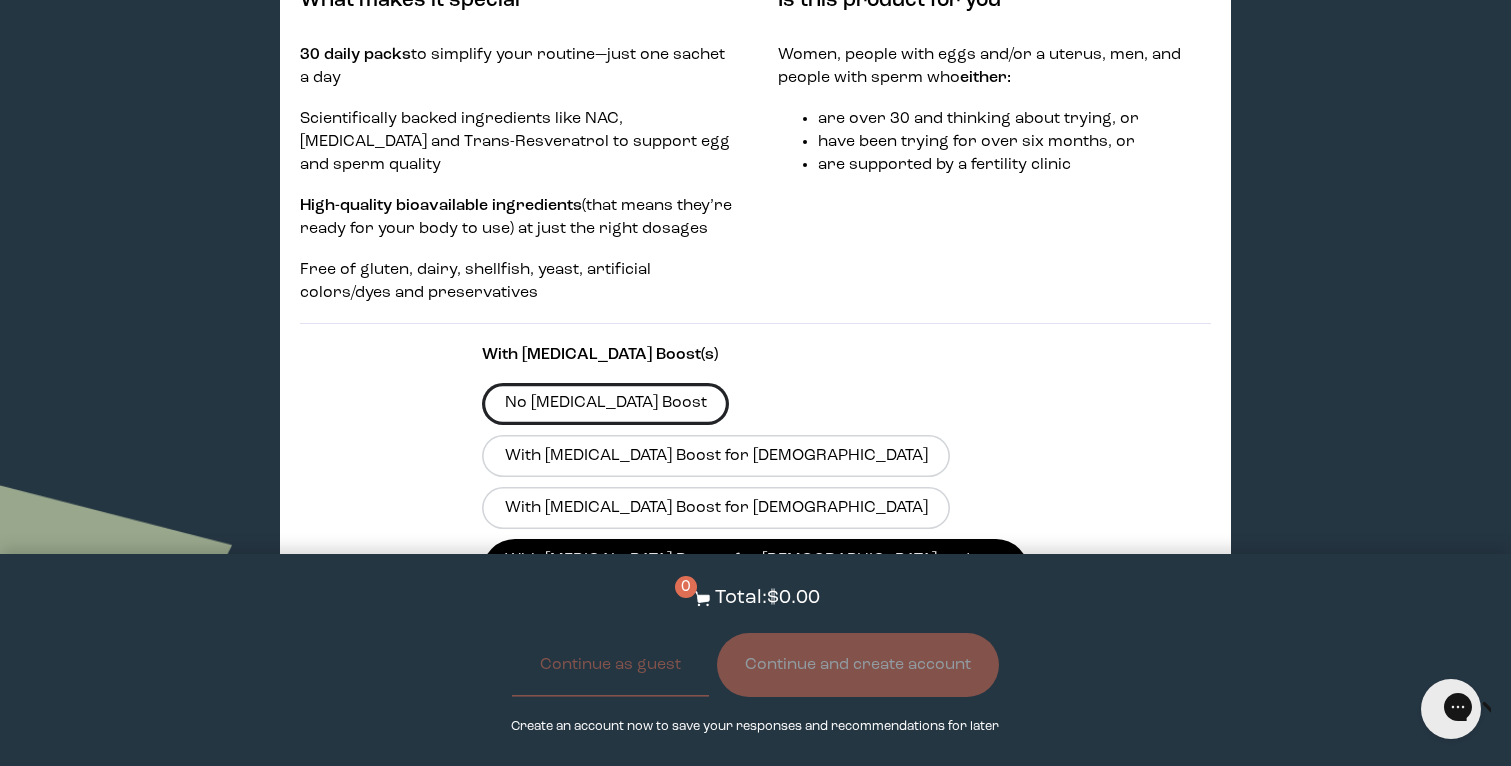 click on "No [MEDICAL_DATA] Boost" at bounding box center (605, 404) 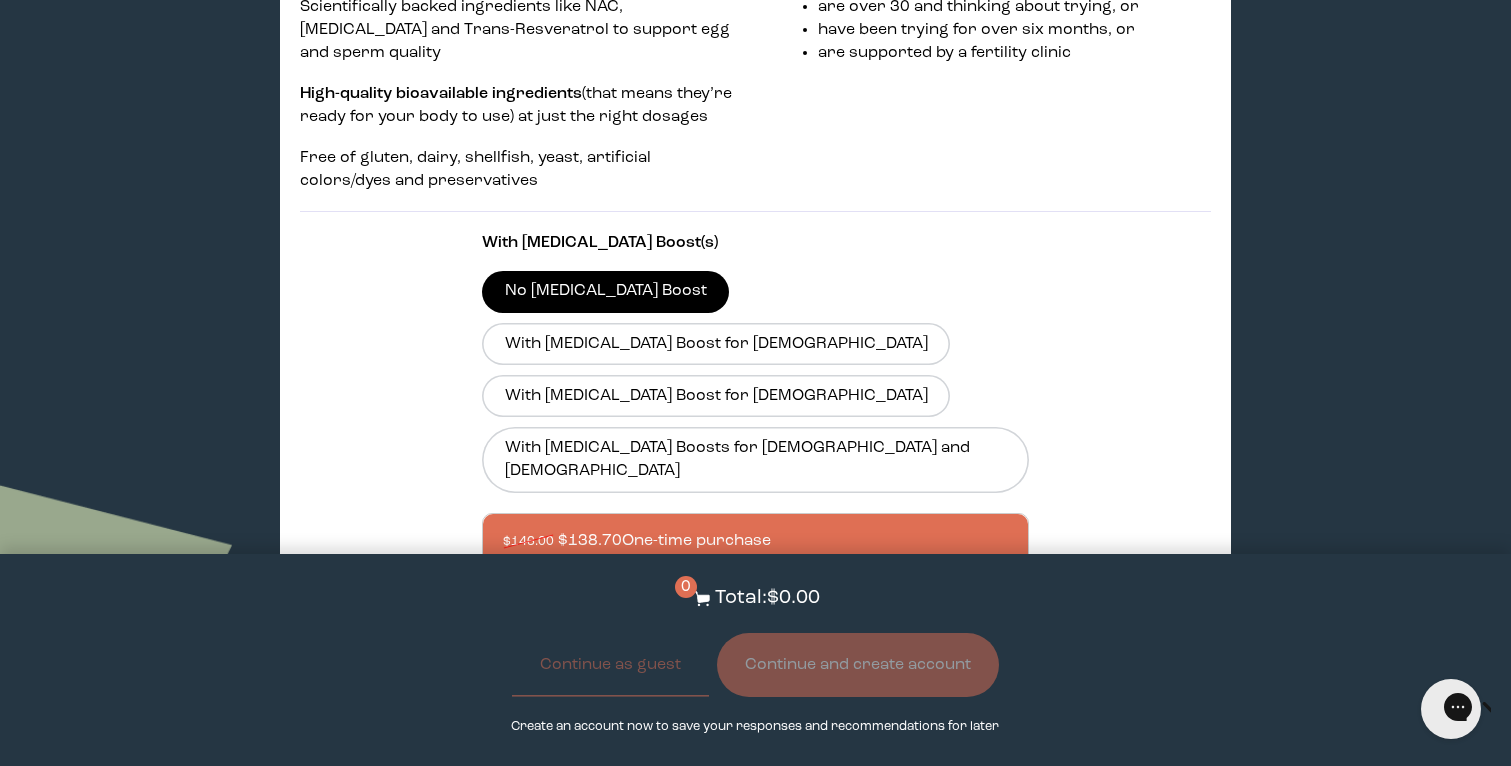 scroll, scrollTop: 883, scrollLeft: 0, axis: vertical 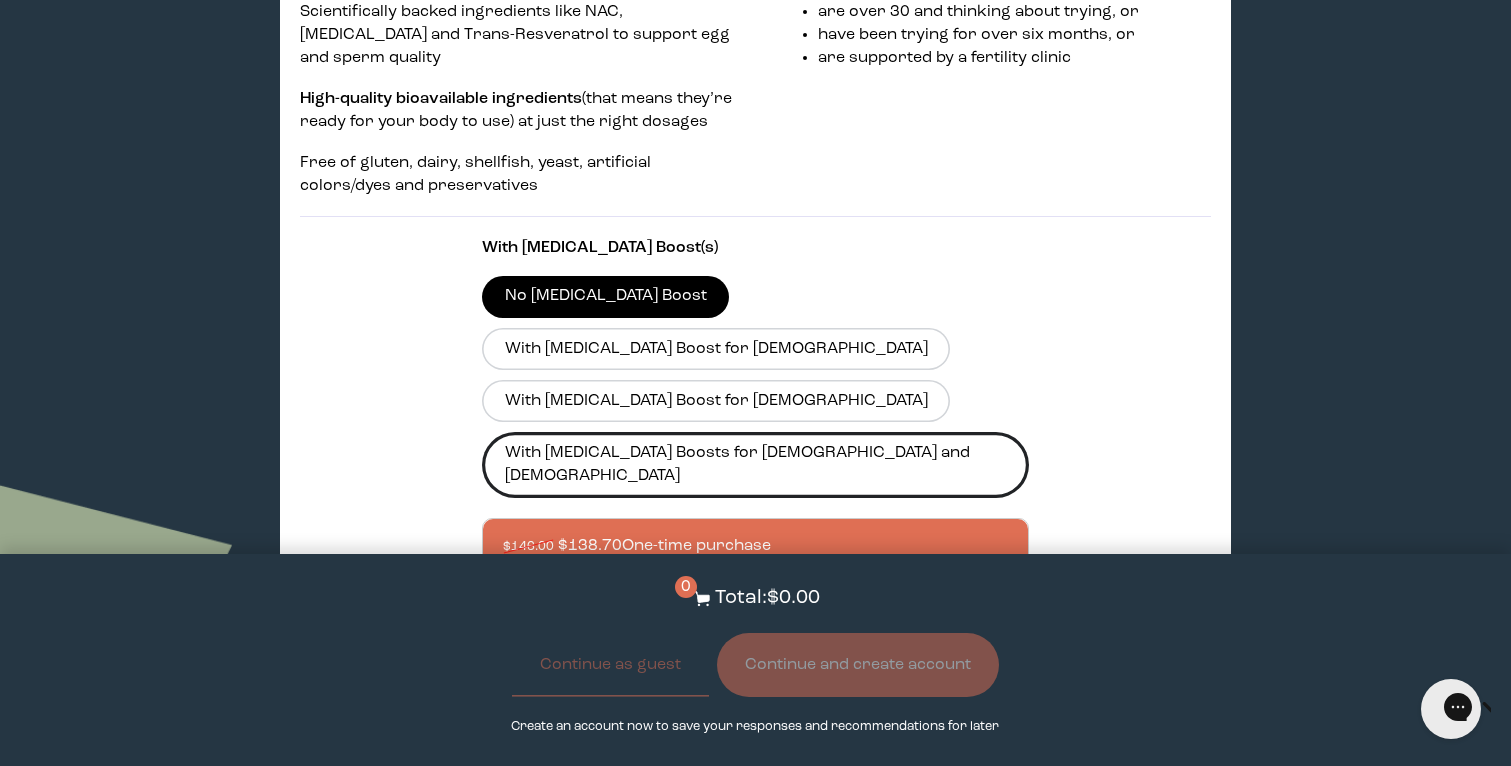 click on "With [MEDICAL_DATA] Boosts for [DEMOGRAPHIC_DATA] and [DEMOGRAPHIC_DATA]" at bounding box center [755, 464] 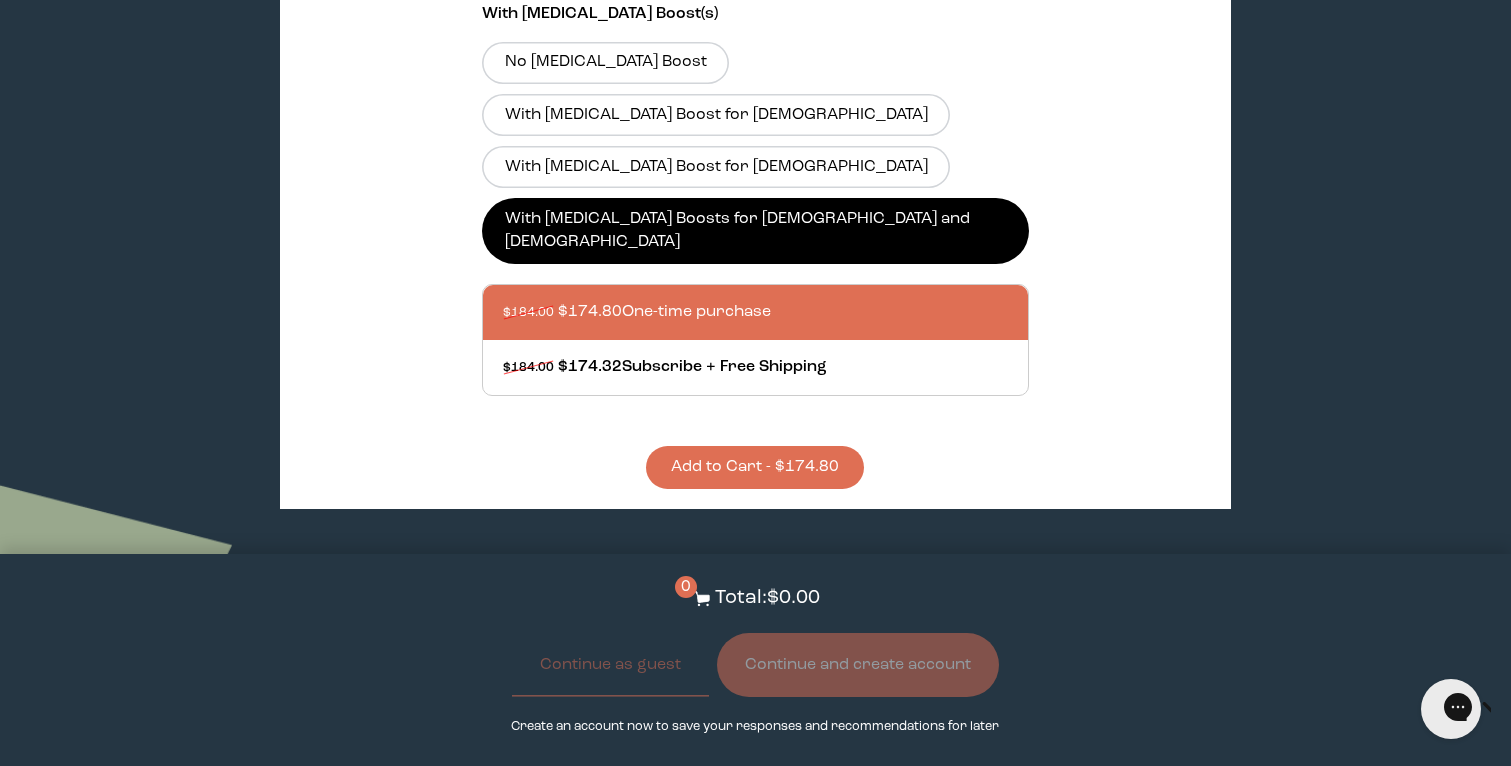 scroll, scrollTop: 1141, scrollLeft: 0, axis: vertical 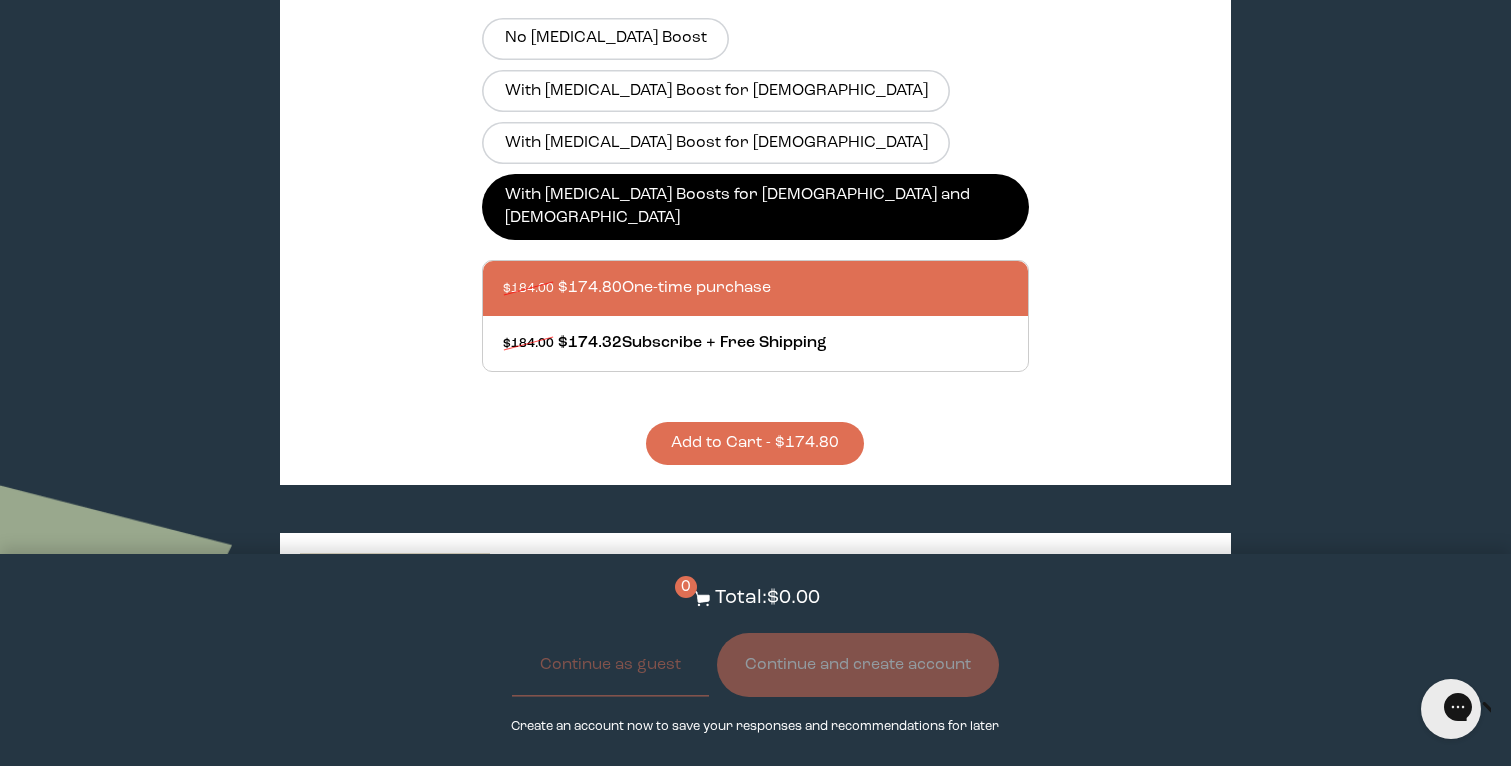 click on "Add to Cart - $174.80" at bounding box center (755, 443) 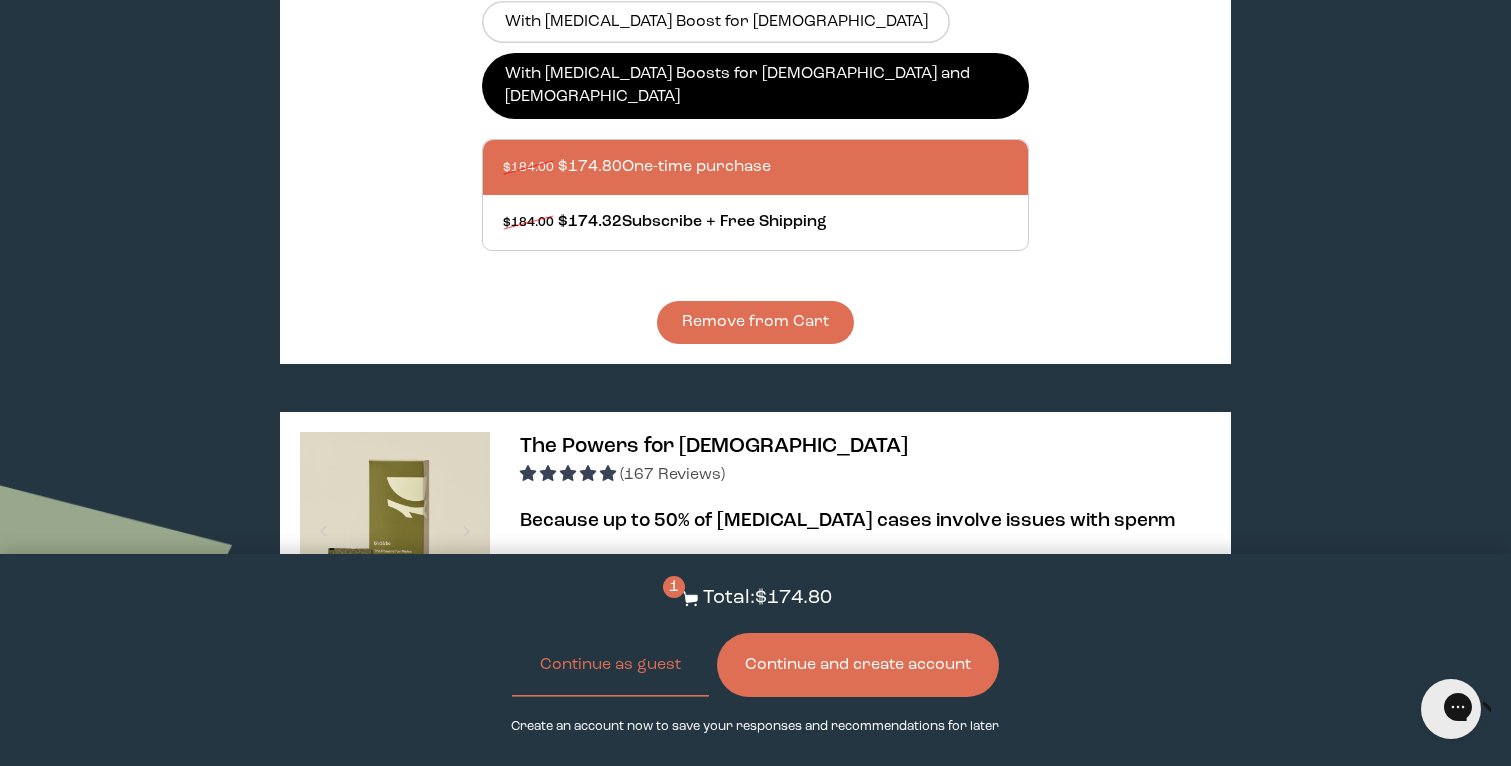 scroll, scrollTop: 1410, scrollLeft: 0, axis: vertical 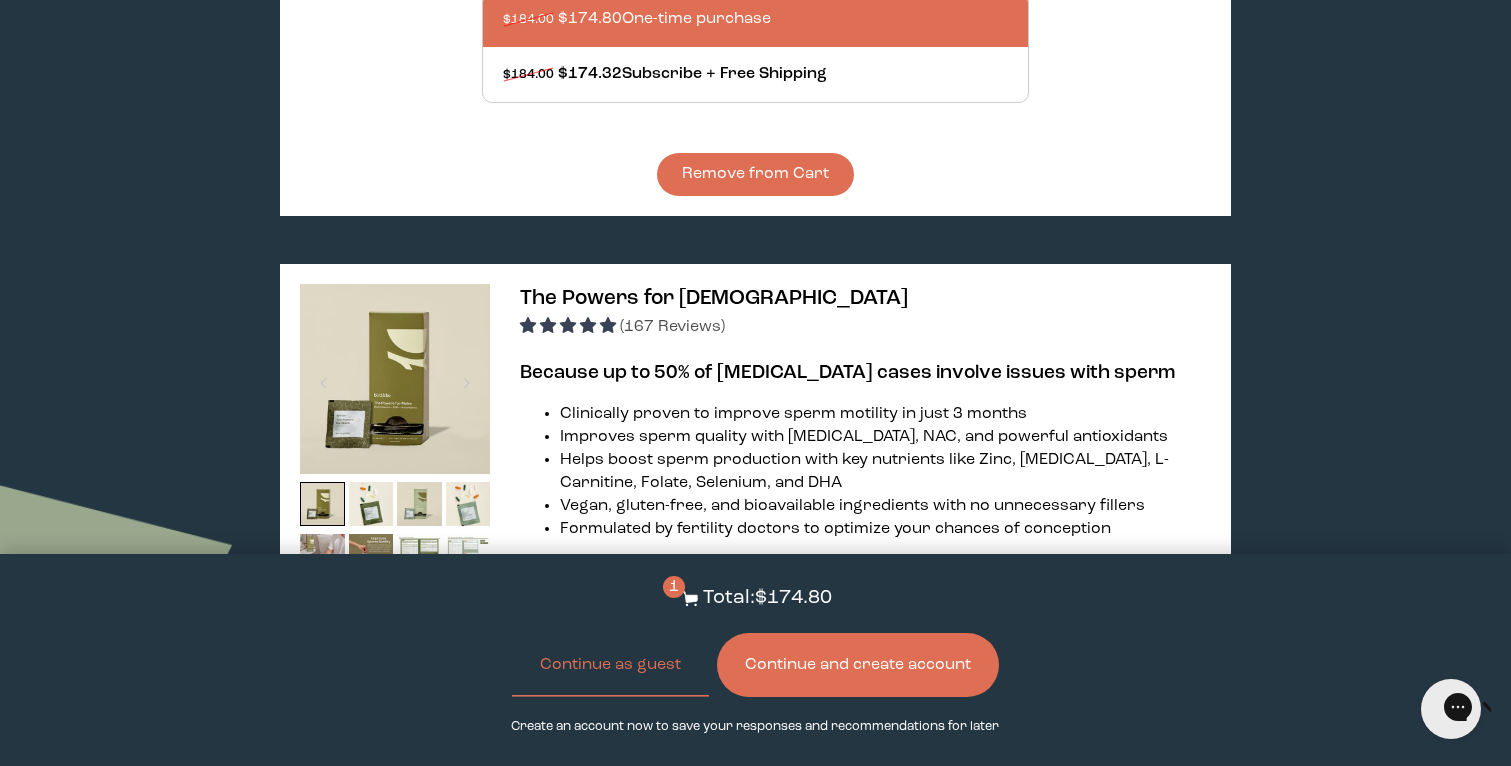 click on "Continue and create account" at bounding box center [858, 665] 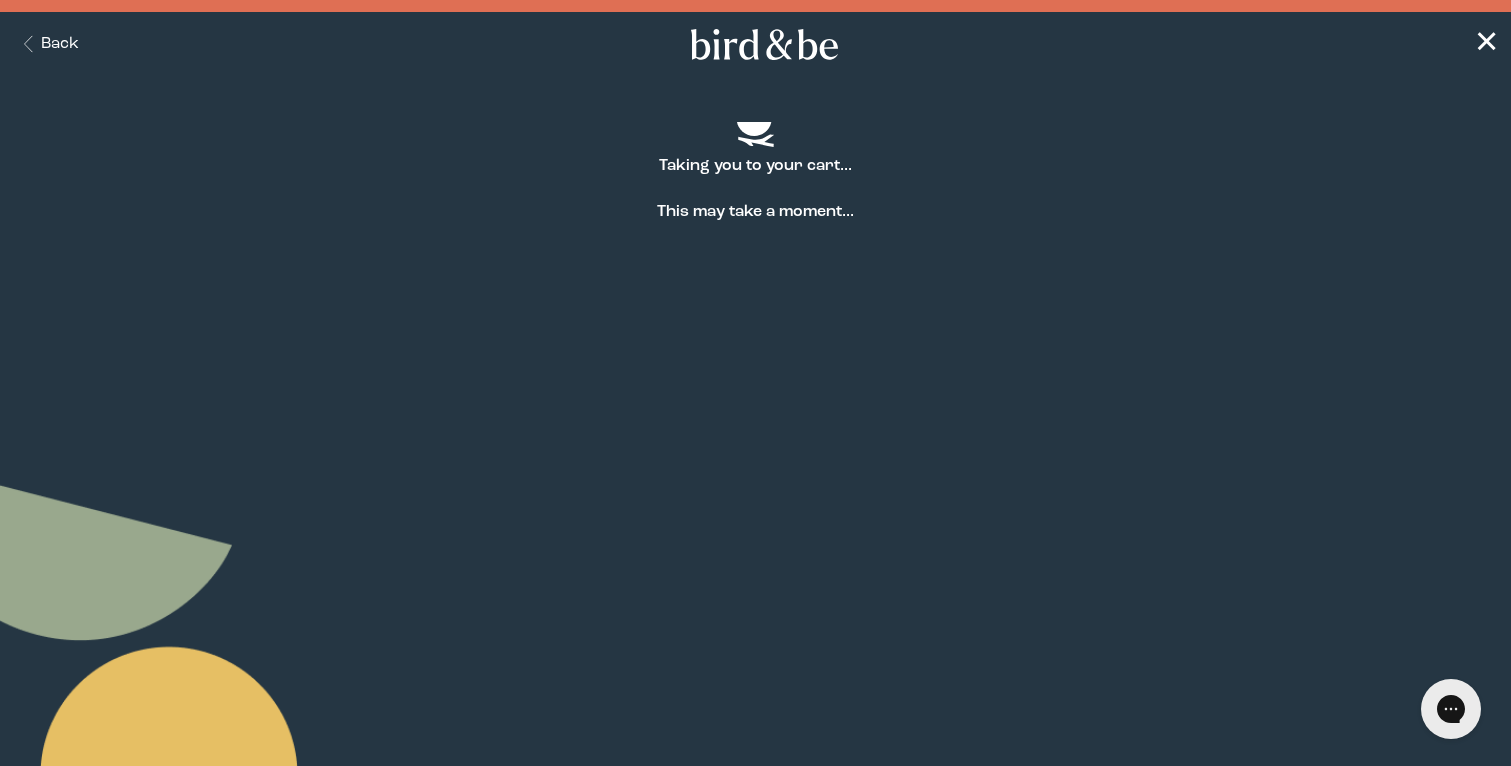 scroll, scrollTop: 0, scrollLeft: 0, axis: both 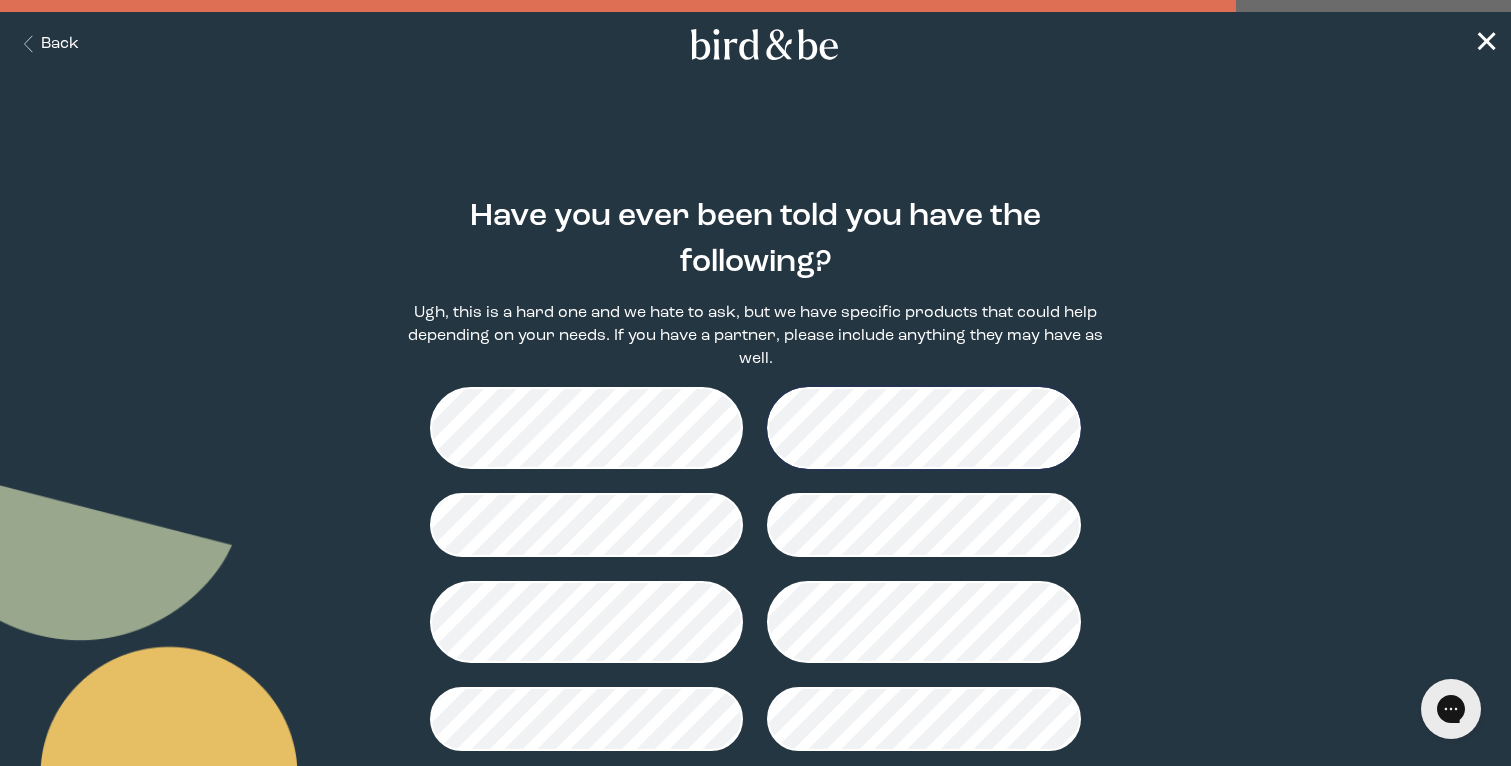 click on "Back" at bounding box center (47, 44) 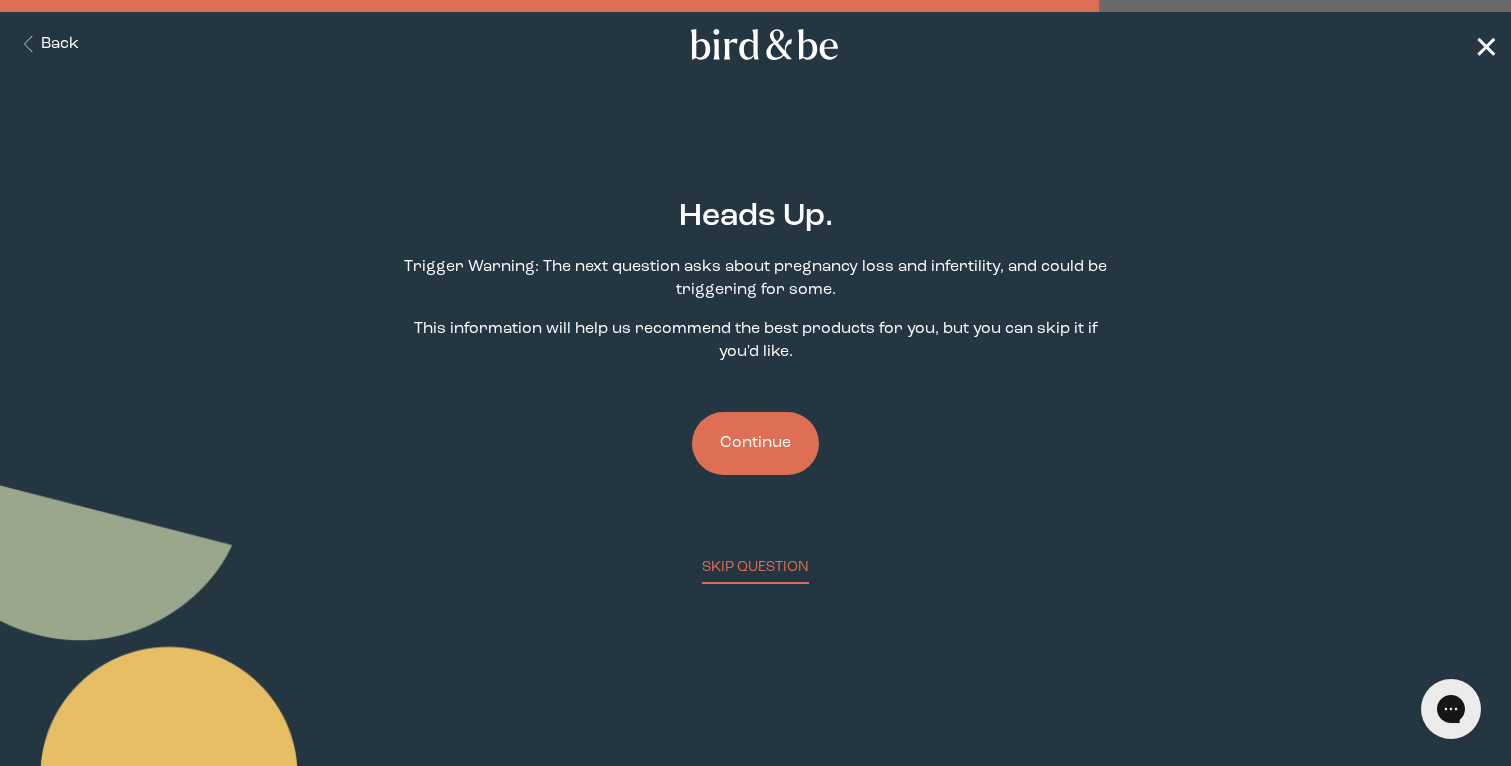 click on "✕" at bounding box center (1486, 44) 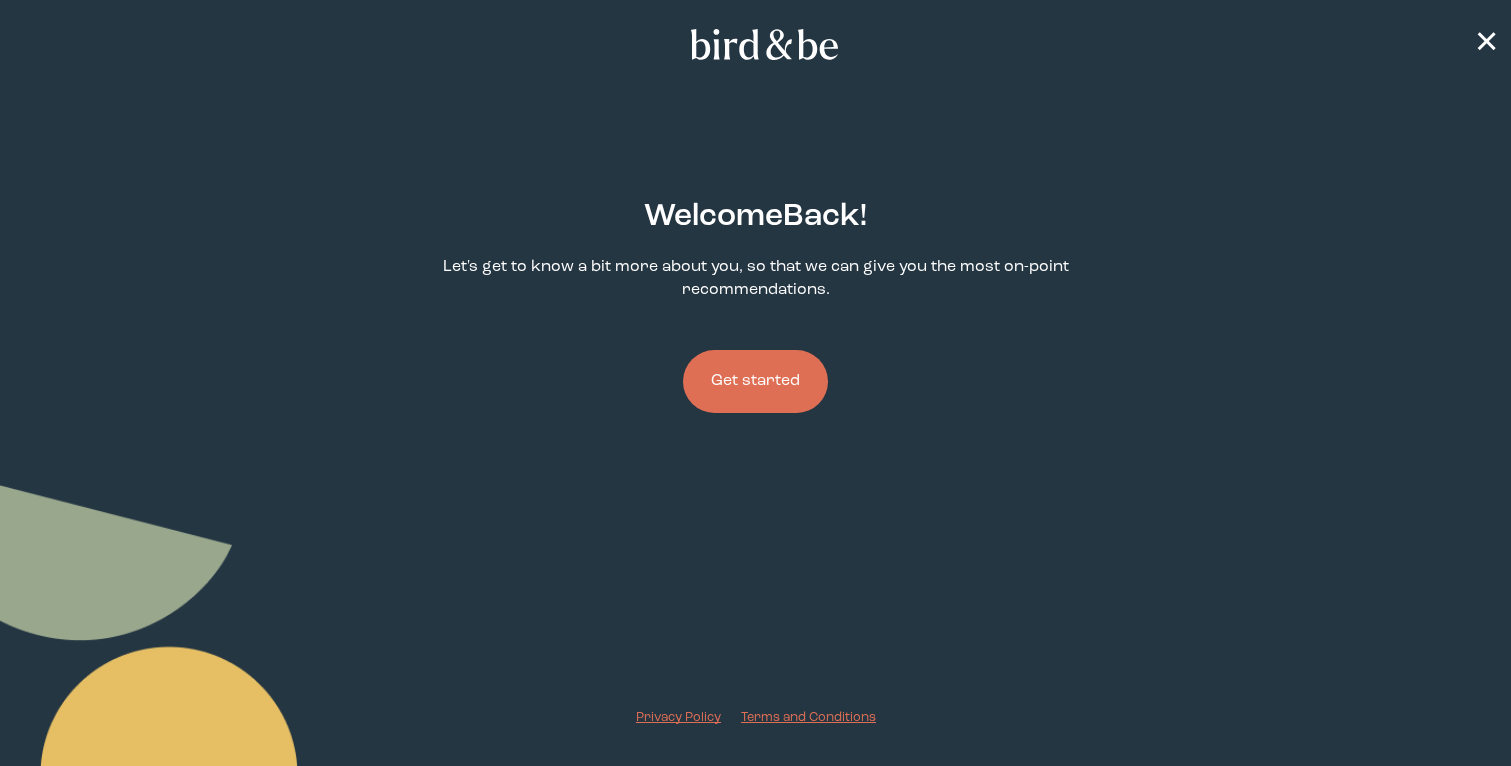 scroll, scrollTop: 0, scrollLeft: 0, axis: both 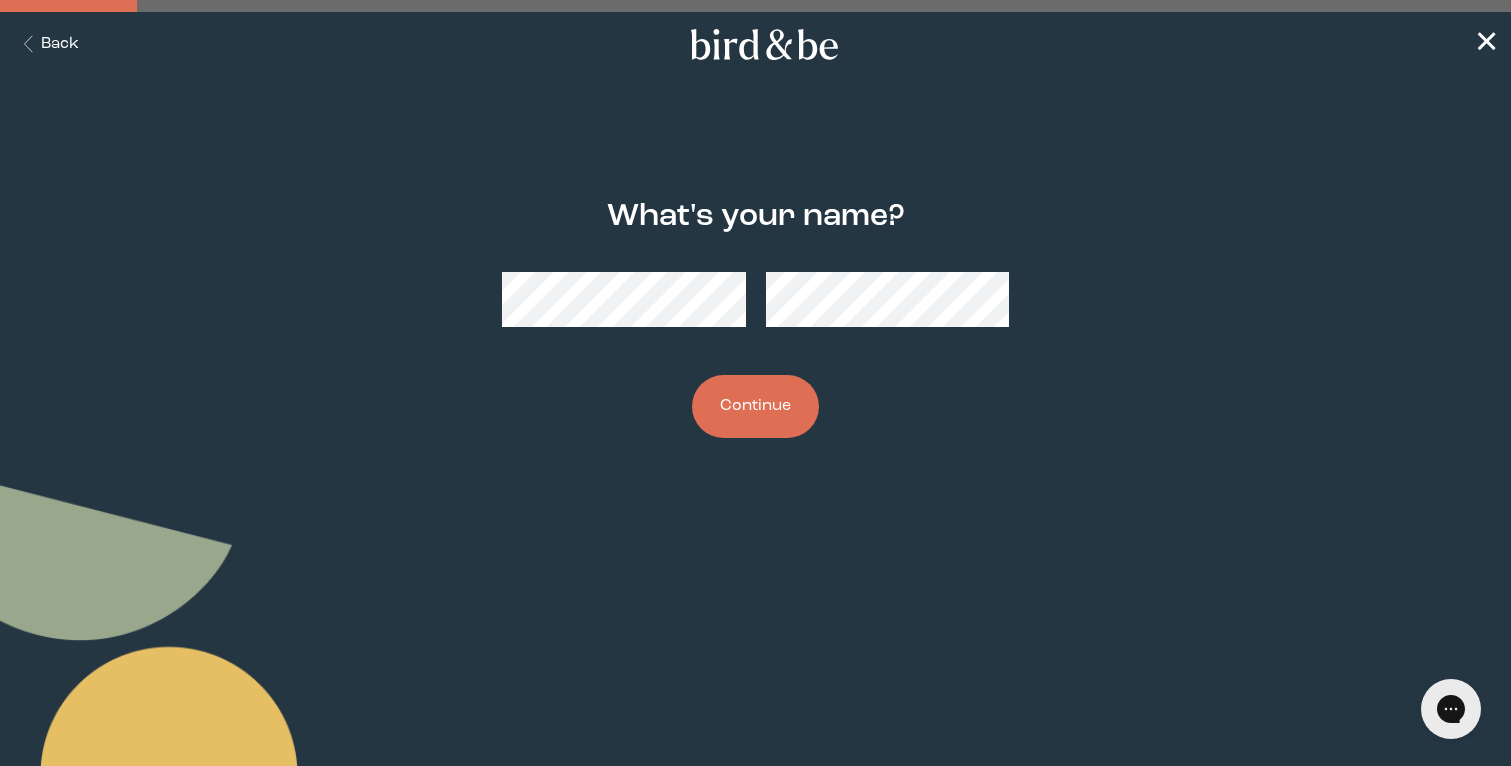 click on "Continue" at bounding box center [755, 406] 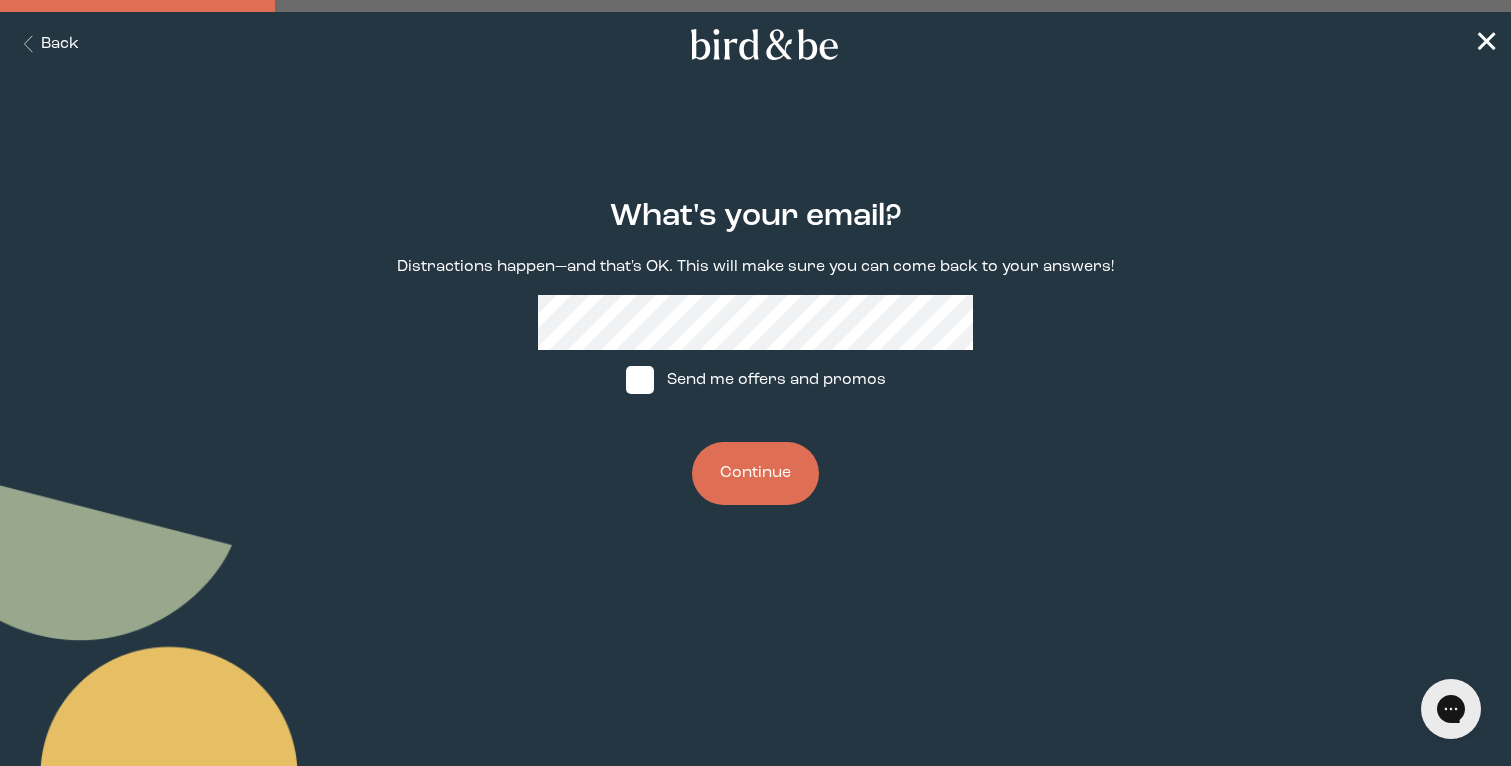 click on "Continue" at bounding box center (755, 473) 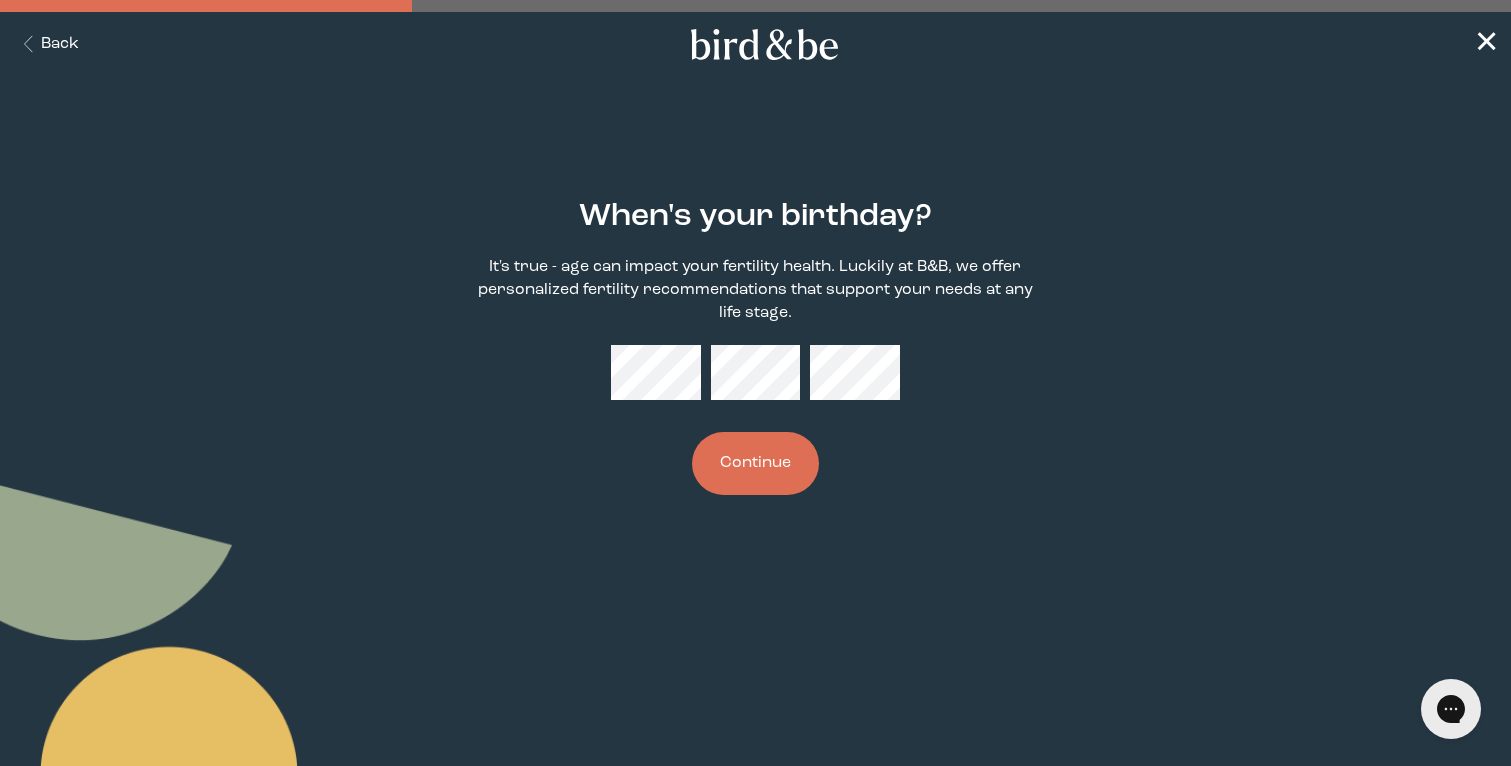 click on "Continue" at bounding box center [755, 463] 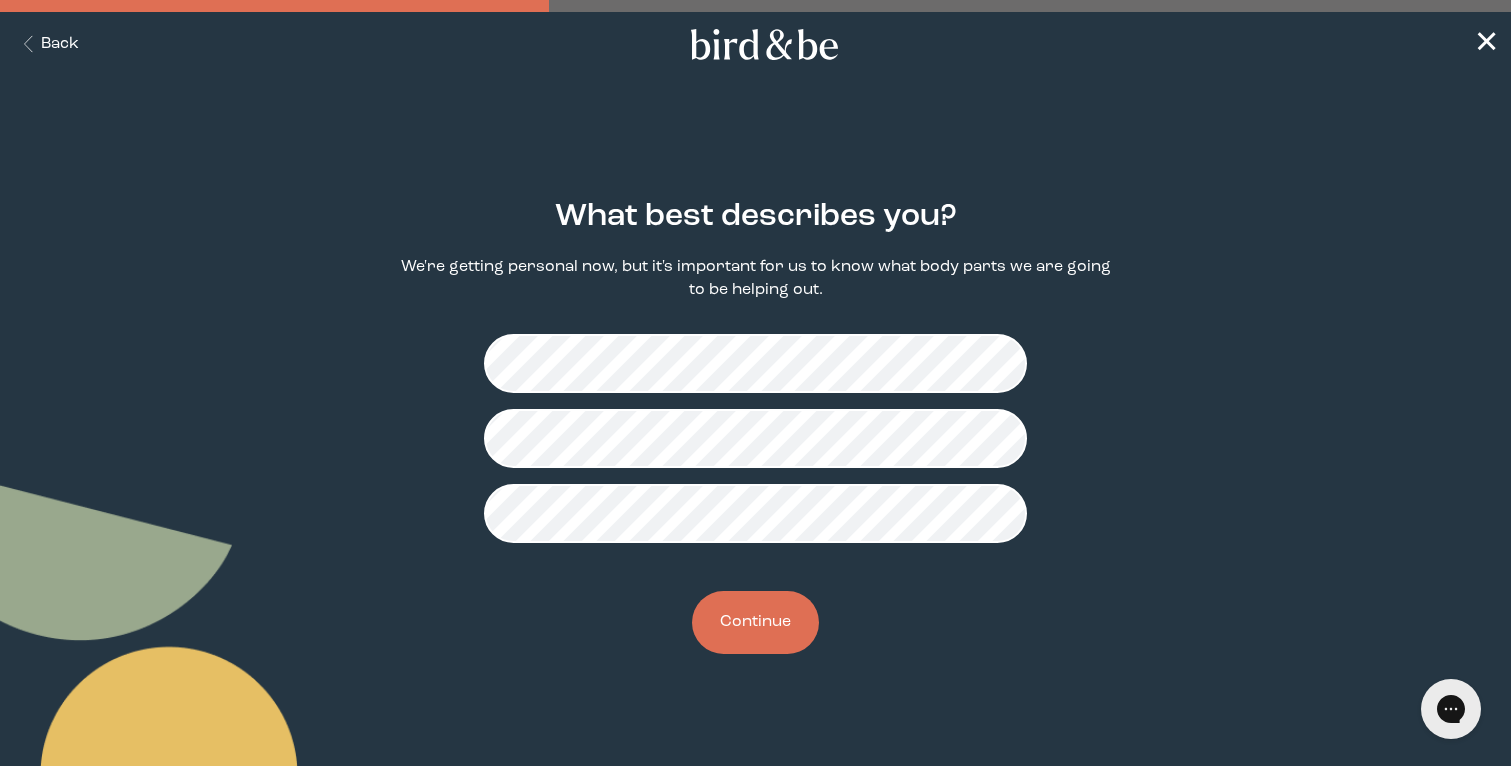 click on "Continue" at bounding box center [755, 622] 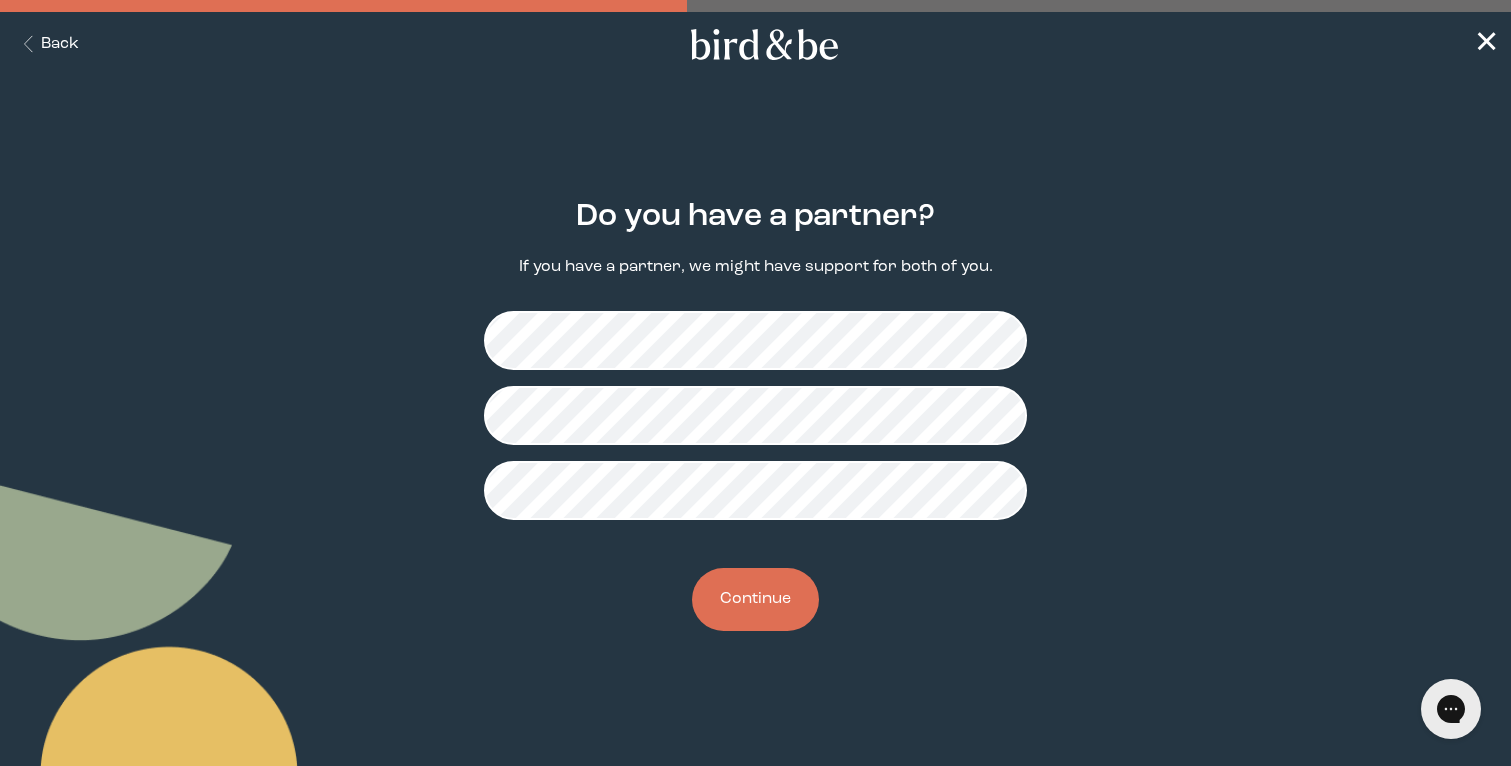 click on "Continue" at bounding box center [755, 599] 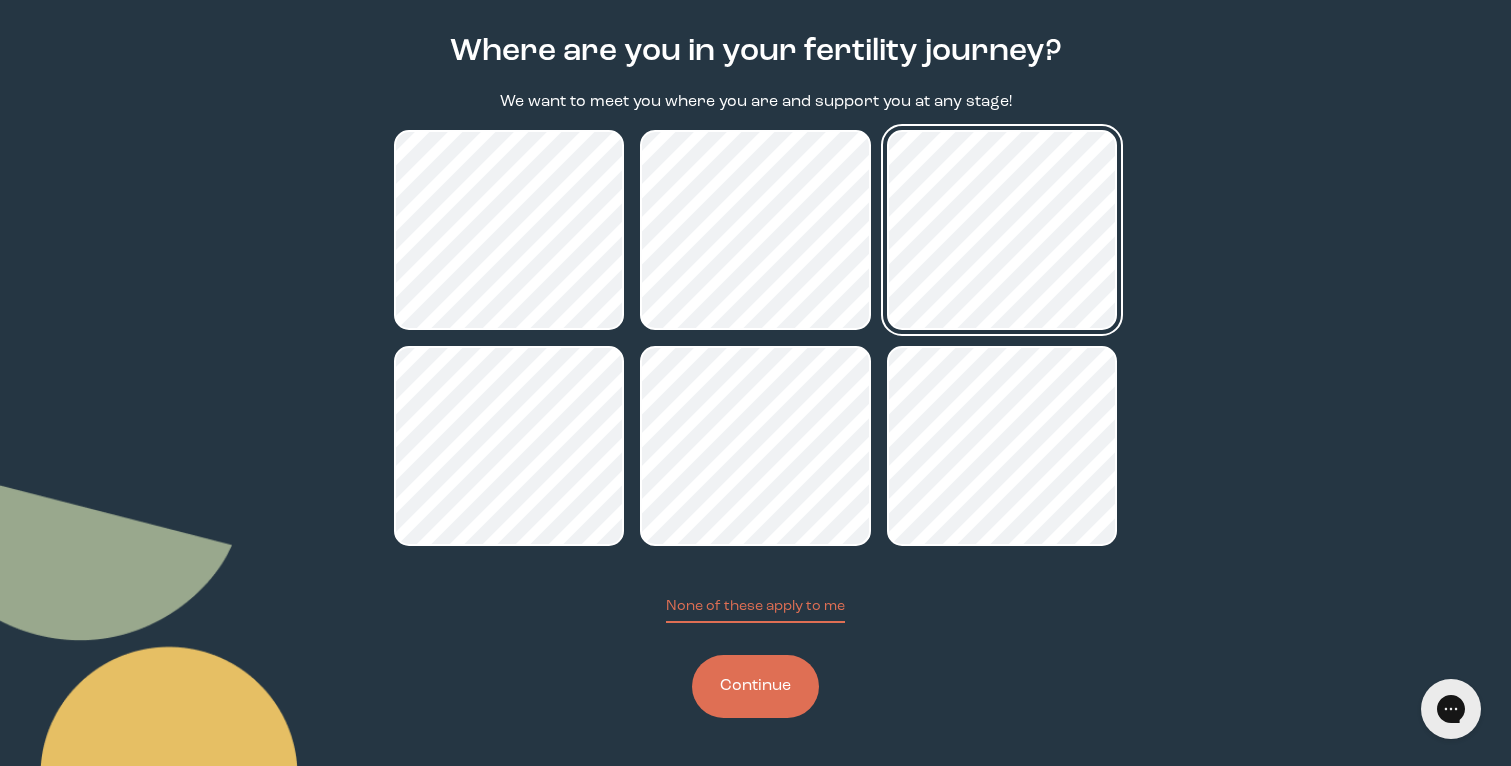scroll, scrollTop: 165, scrollLeft: 0, axis: vertical 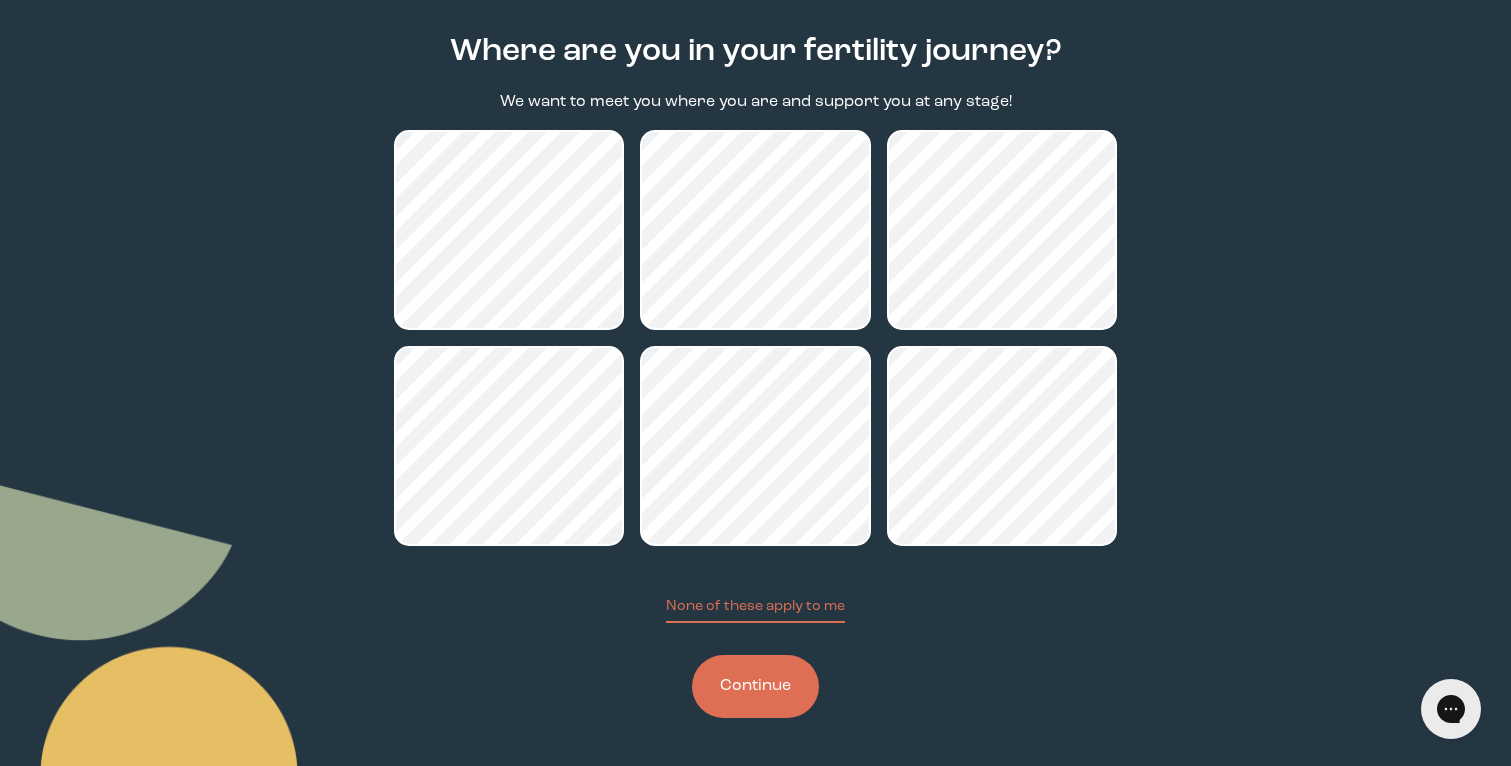 click on "Continue" at bounding box center [755, 686] 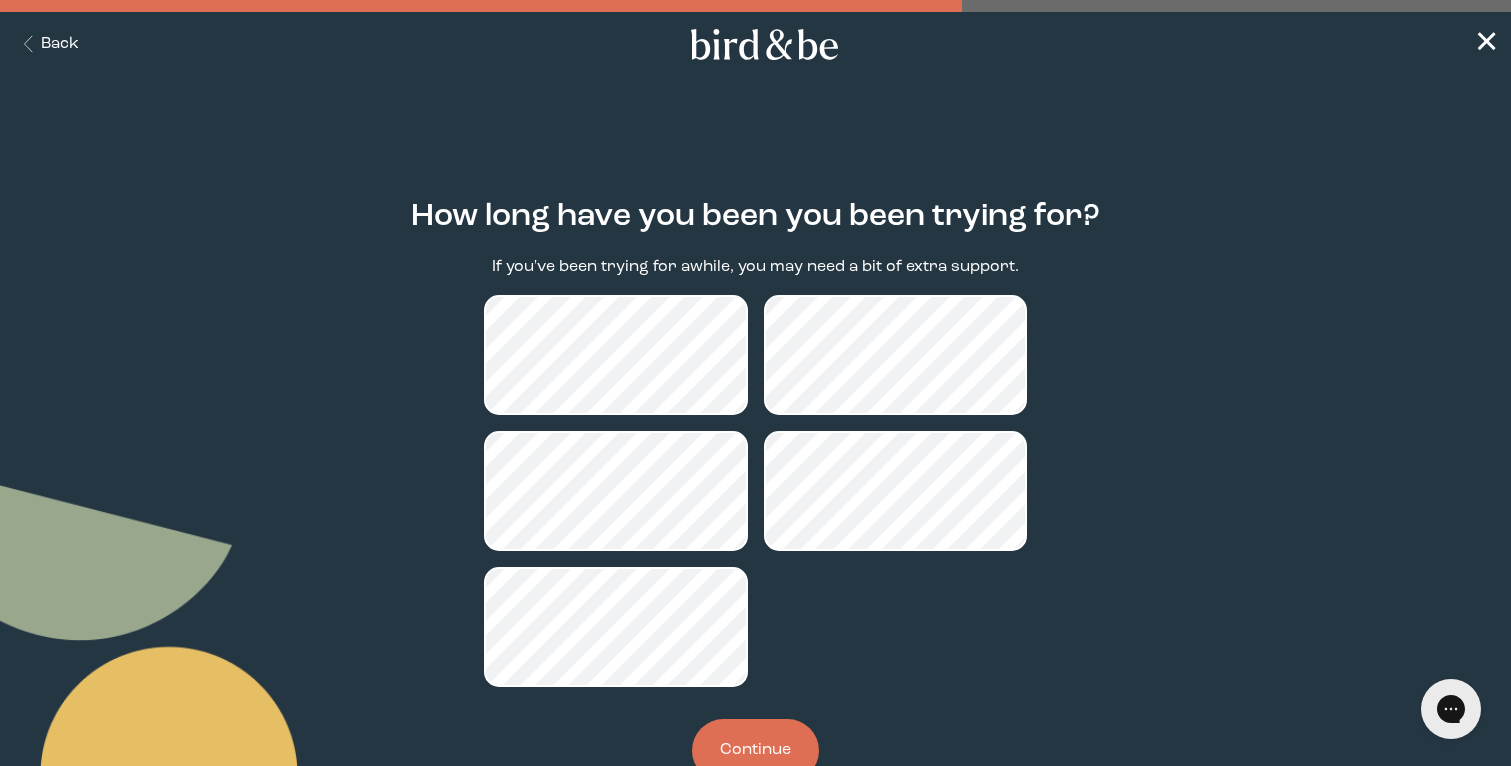 click on "Continue" at bounding box center [755, 750] 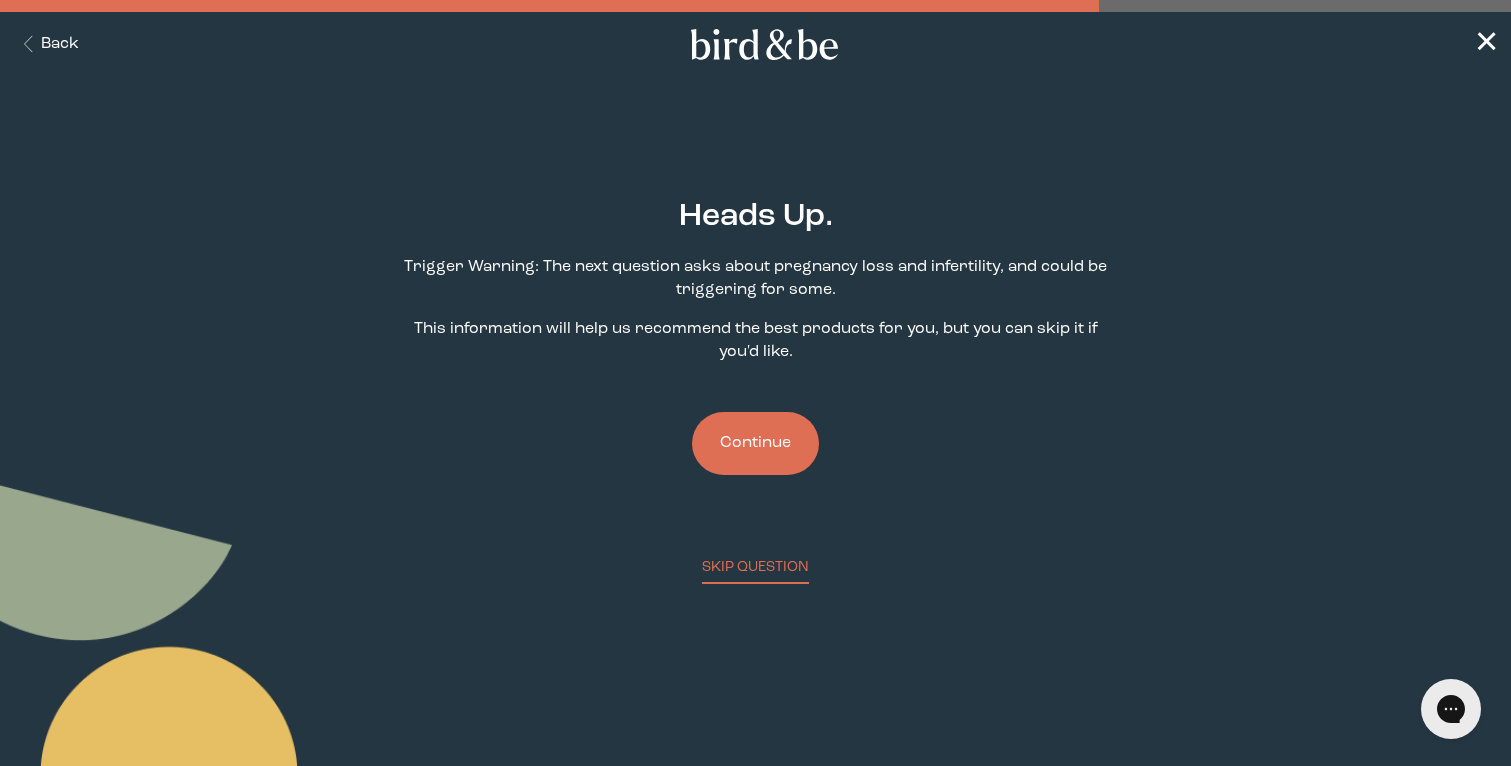 click on "Continue" at bounding box center [755, 443] 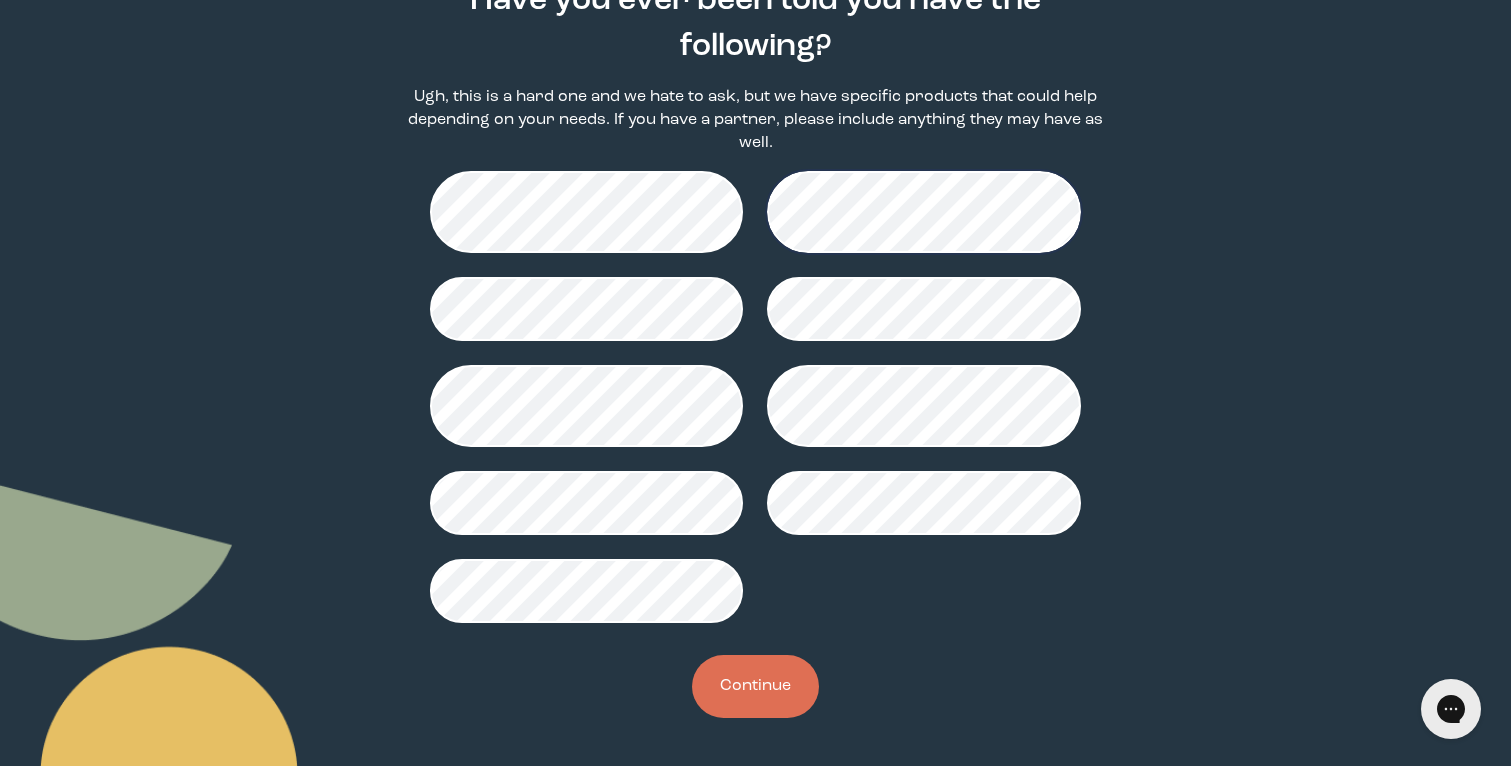 scroll, scrollTop: 216, scrollLeft: 0, axis: vertical 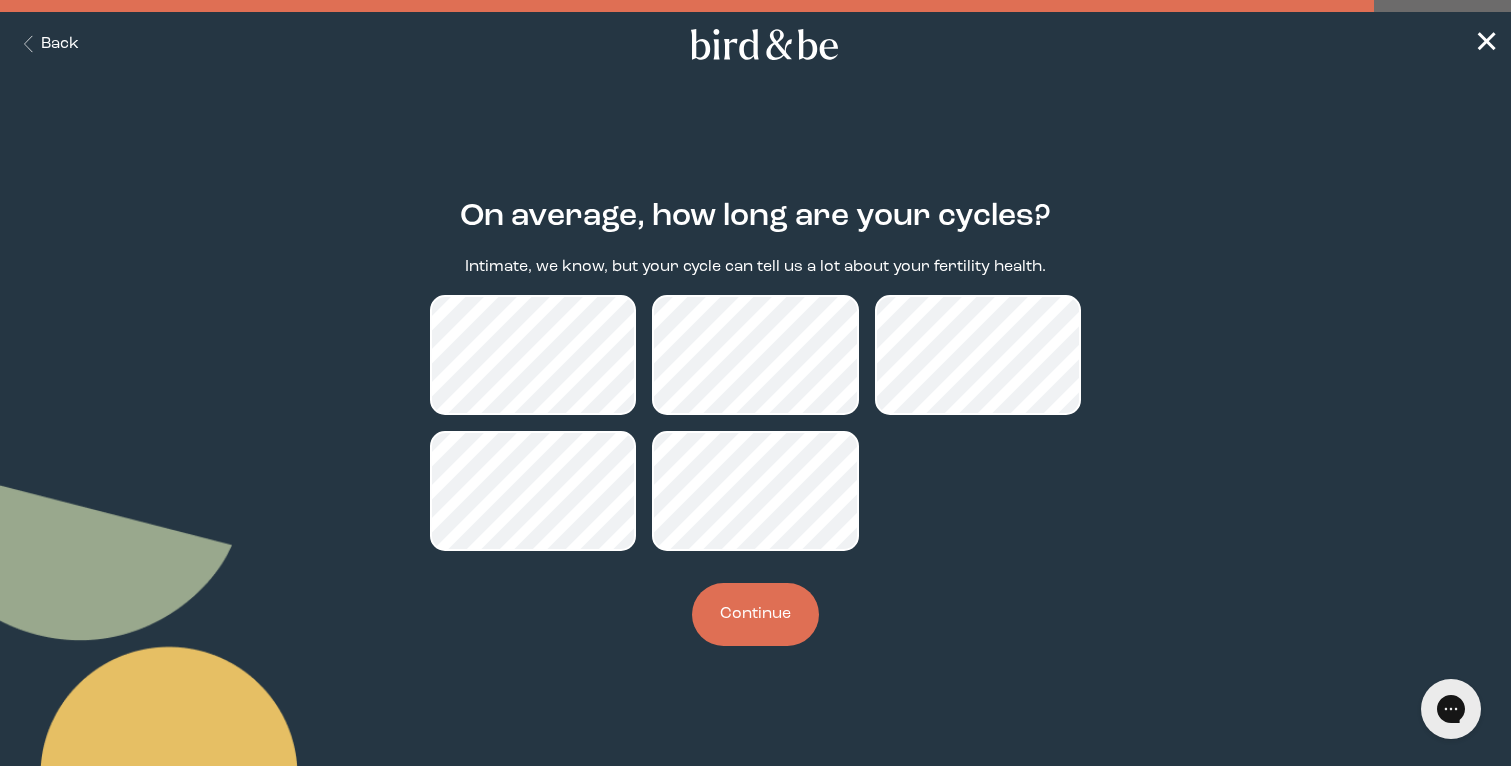 click on "Continue" at bounding box center [755, 614] 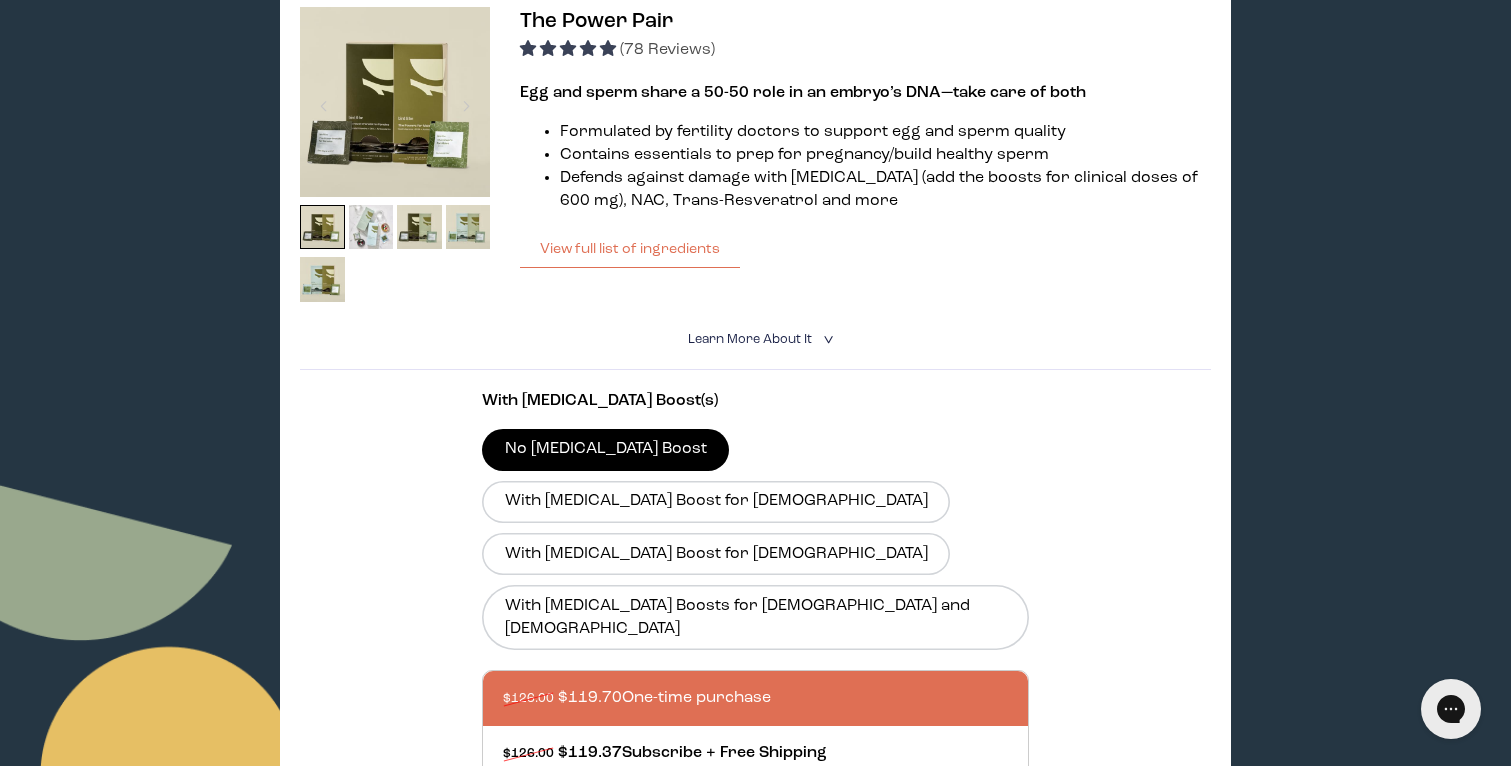 scroll, scrollTop: 367, scrollLeft: 0, axis: vertical 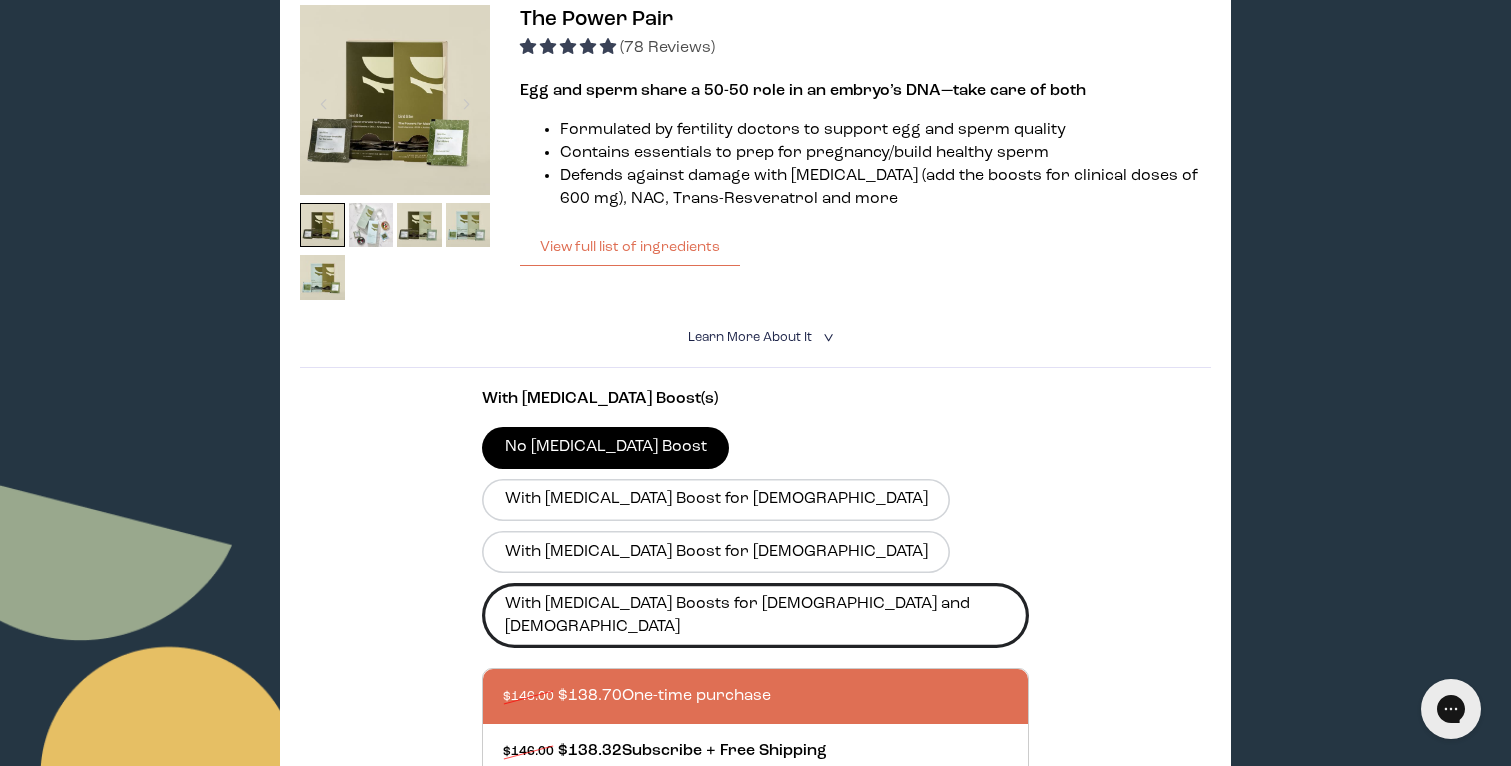 click on "With [MEDICAL_DATA] Boosts for [DEMOGRAPHIC_DATA] and [DEMOGRAPHIC_DATA]" at bounding box center [755, 615] 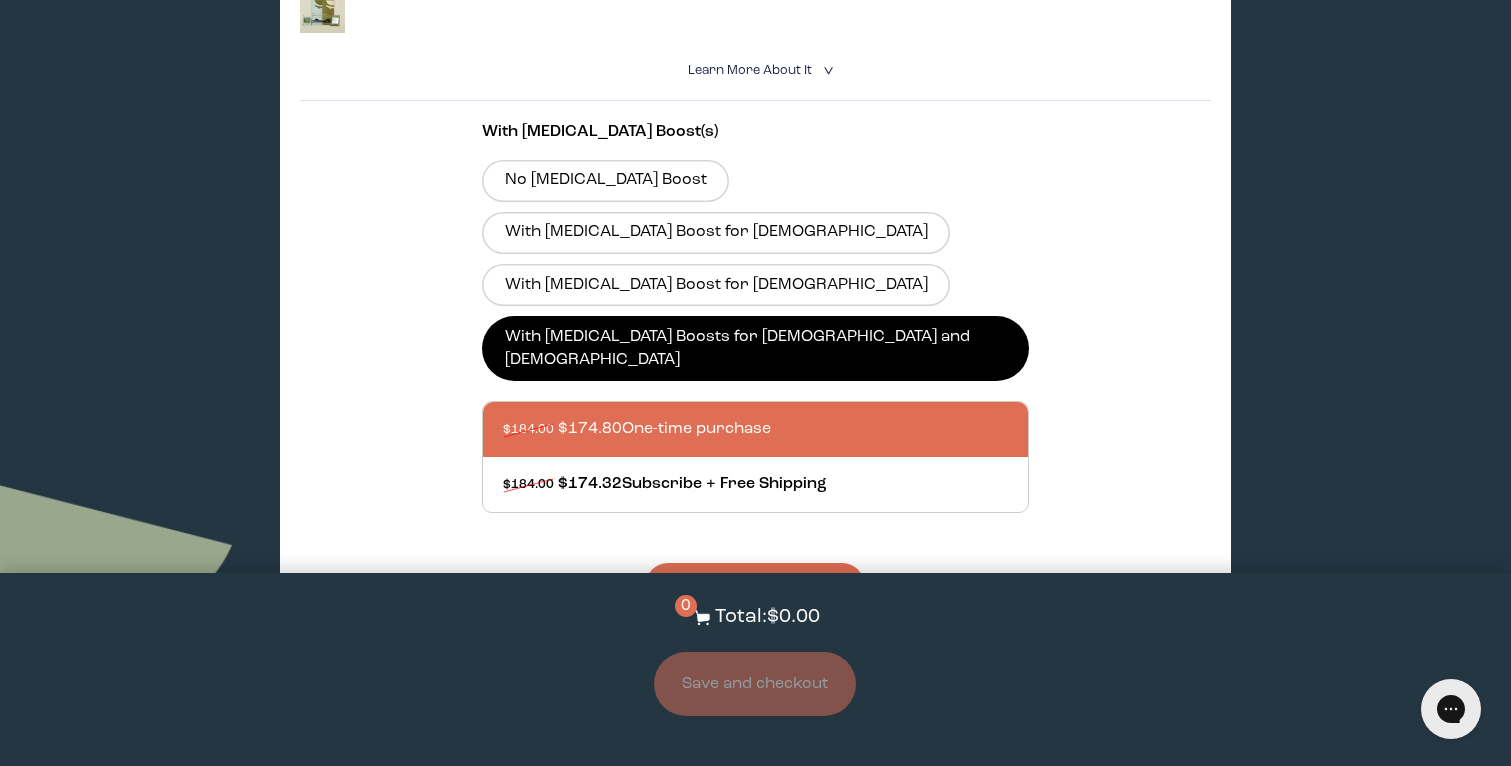 scroll, scrollTop: 650, scrollLeft: 0, axis: vertical 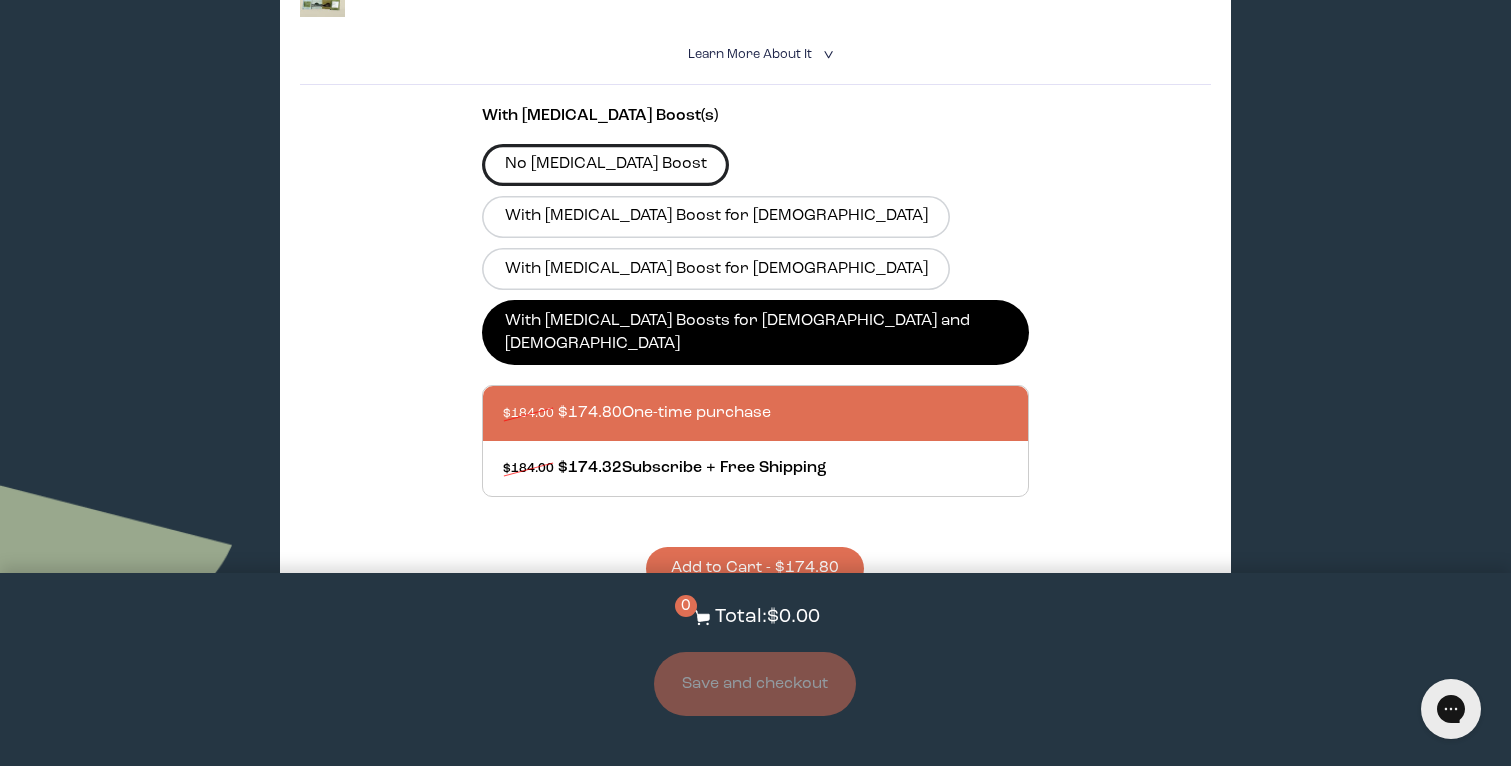 click on "No [MEDICAL_DATA] Boost" at bounding box center [605, 165] 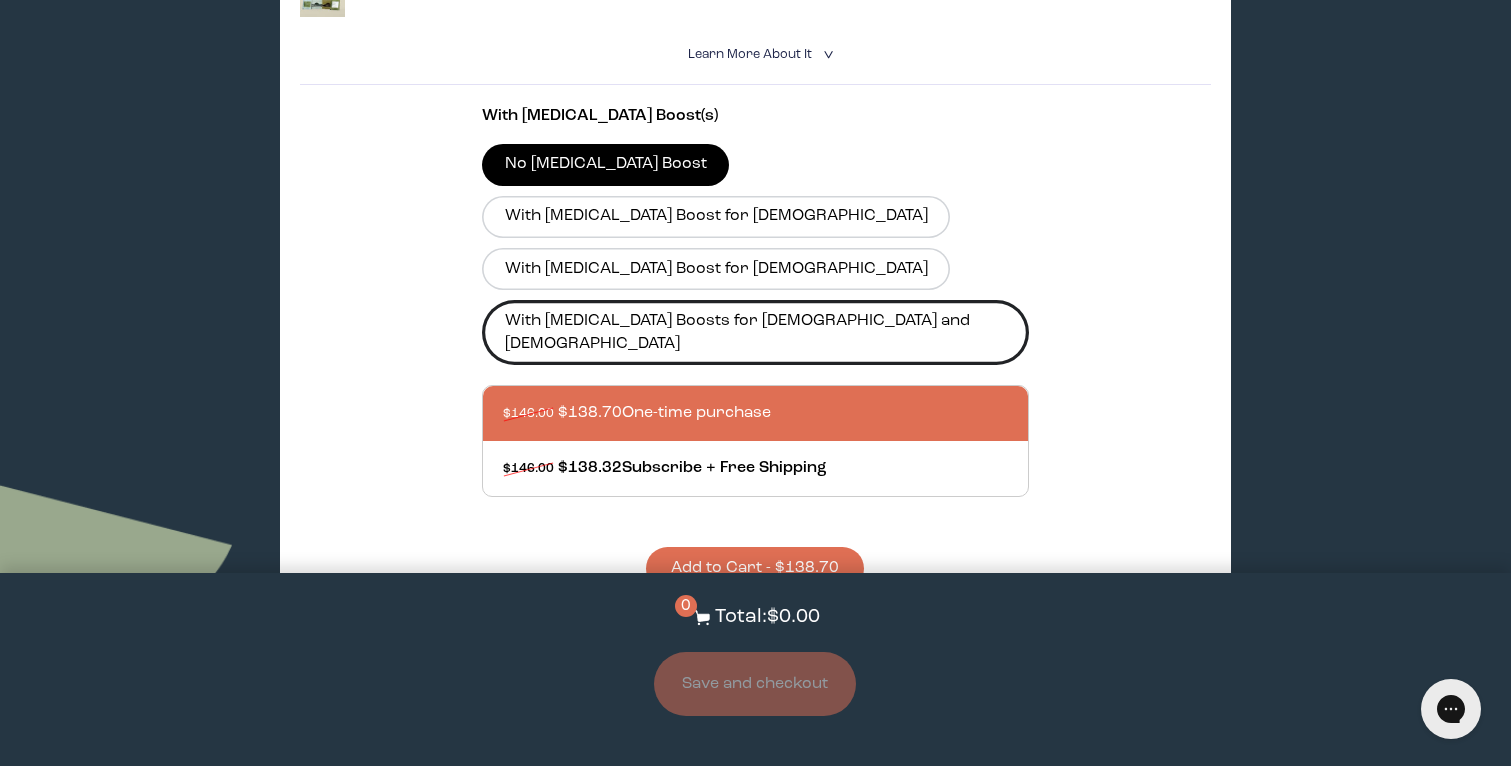 click on "With [MEDICAL_DATA] Boosts for [DEMOGRAPHIC_DATA] and [DEMOGRAPHIC_DATA]" at bounding box center [755, 332] 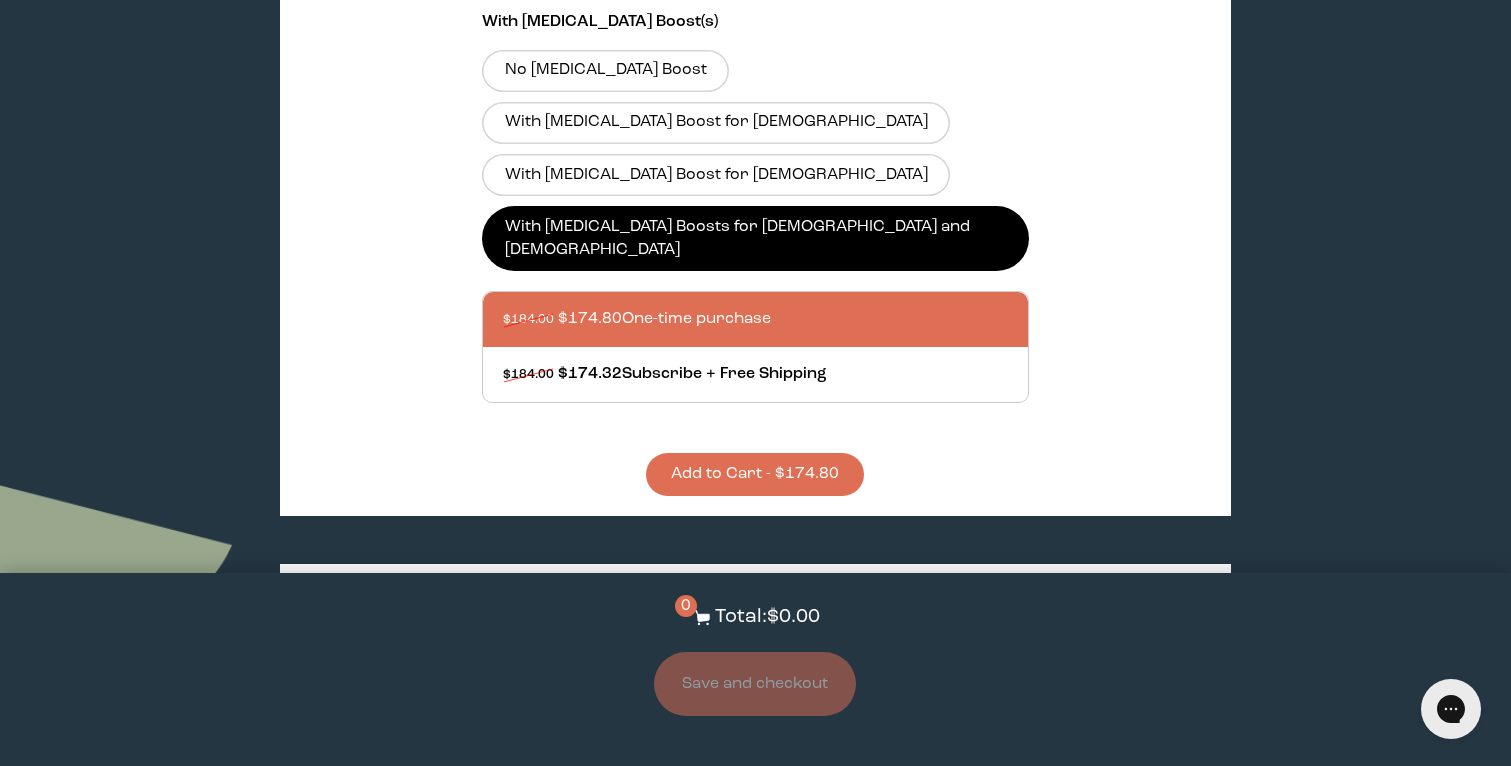 scroll, scrollTop: 746, scrollLeft: 0, axis: vertical 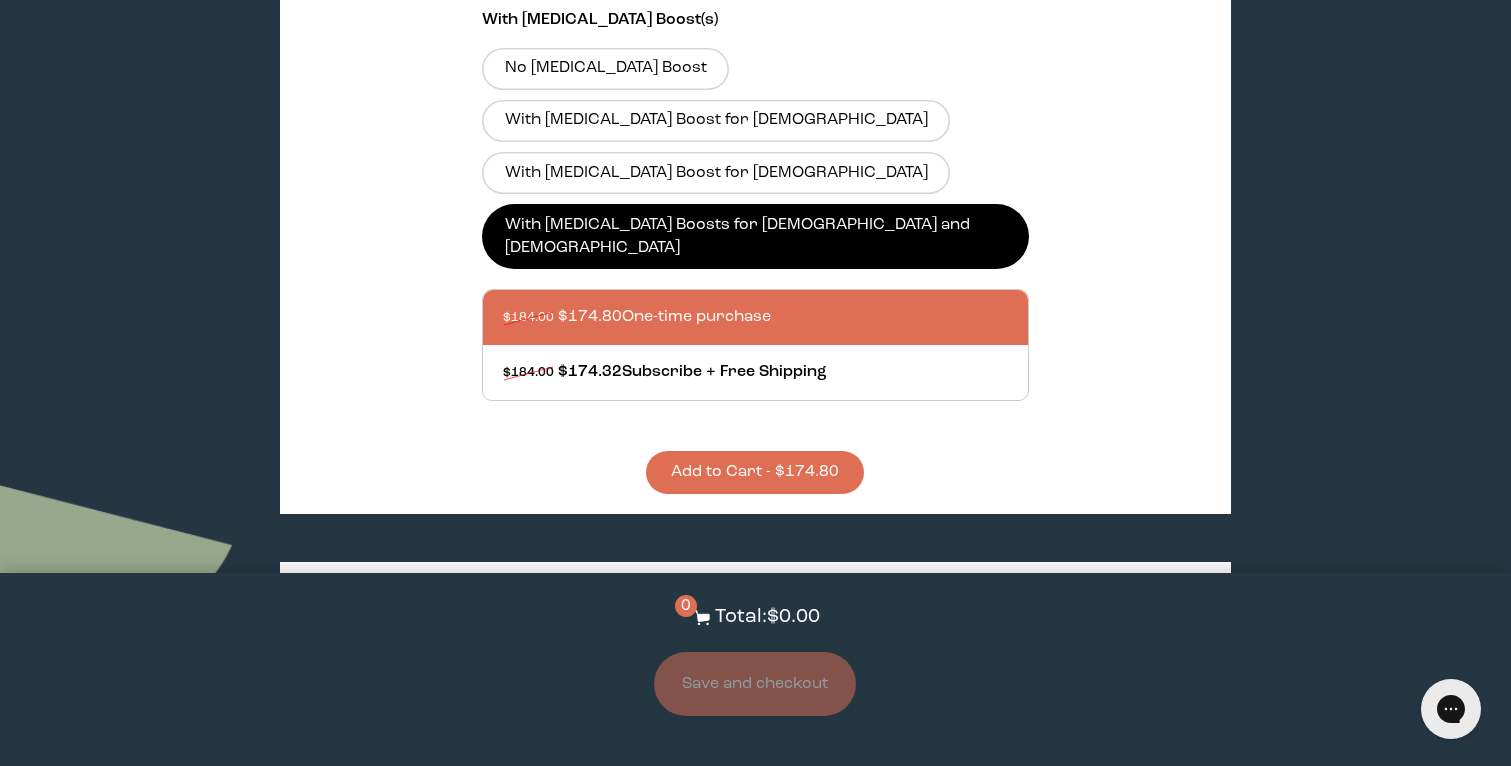 click at bounding box center (775, 317) 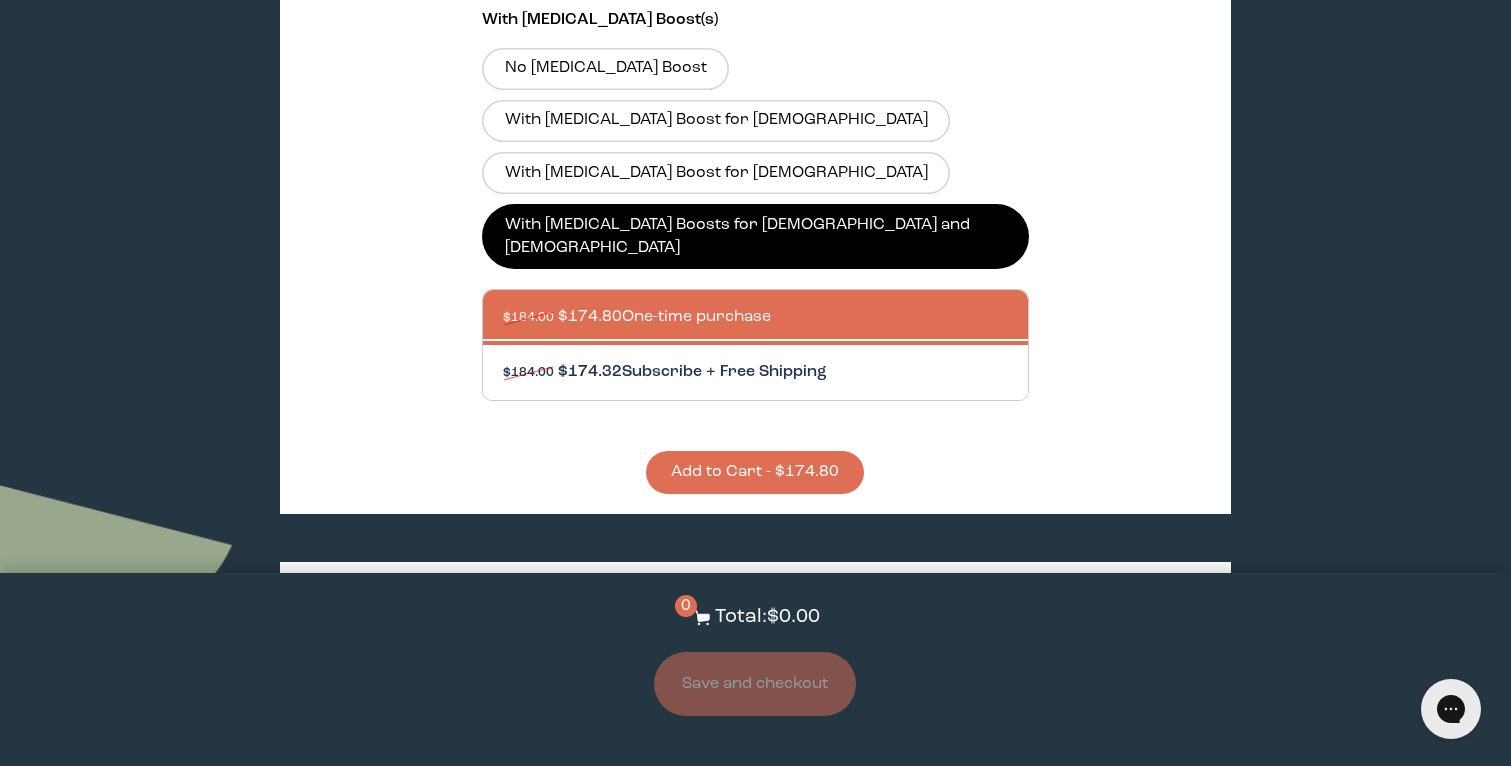 click at bounding box center (775, 372) 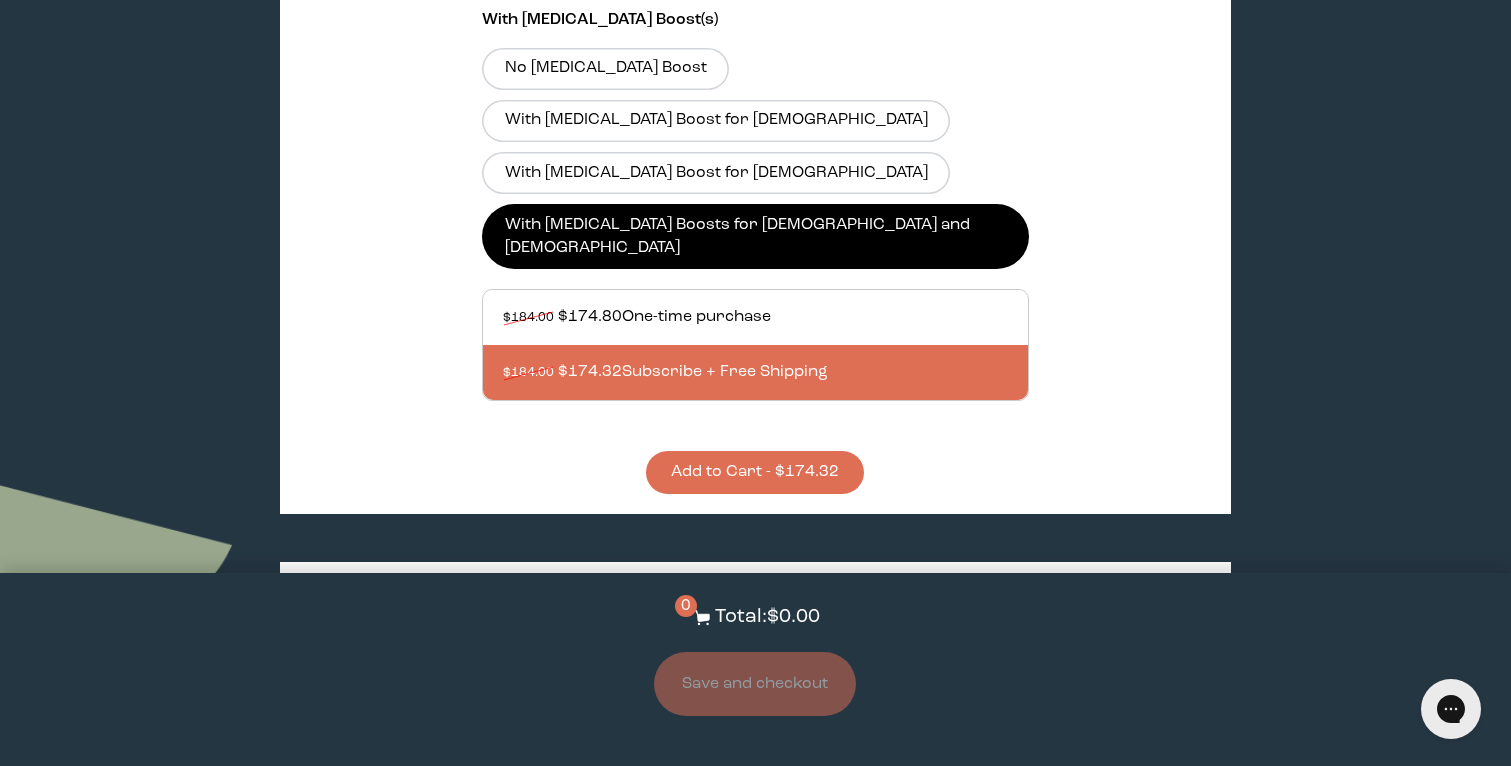 click at bounding box center (775, 372) 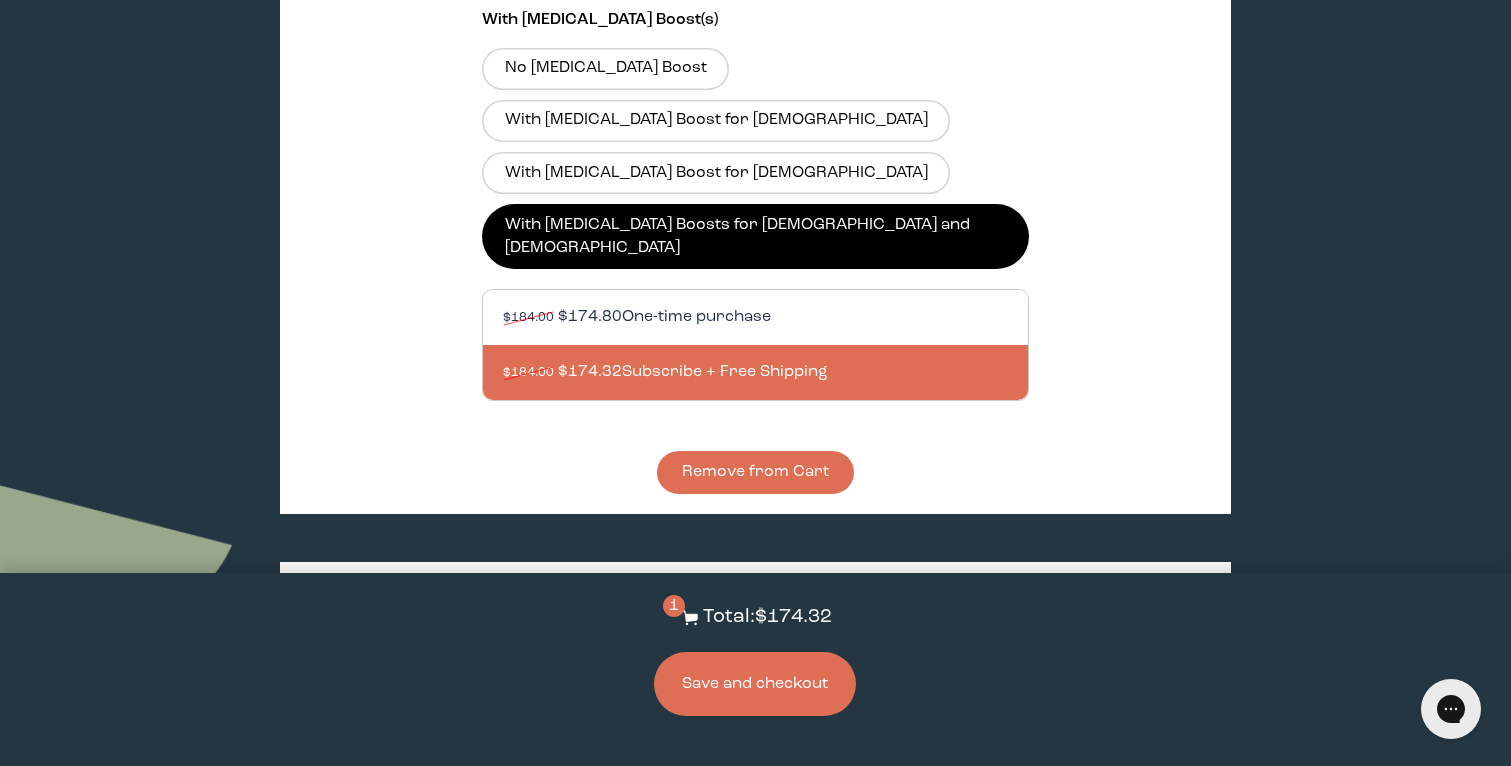 click at bounding box center [775, 317] 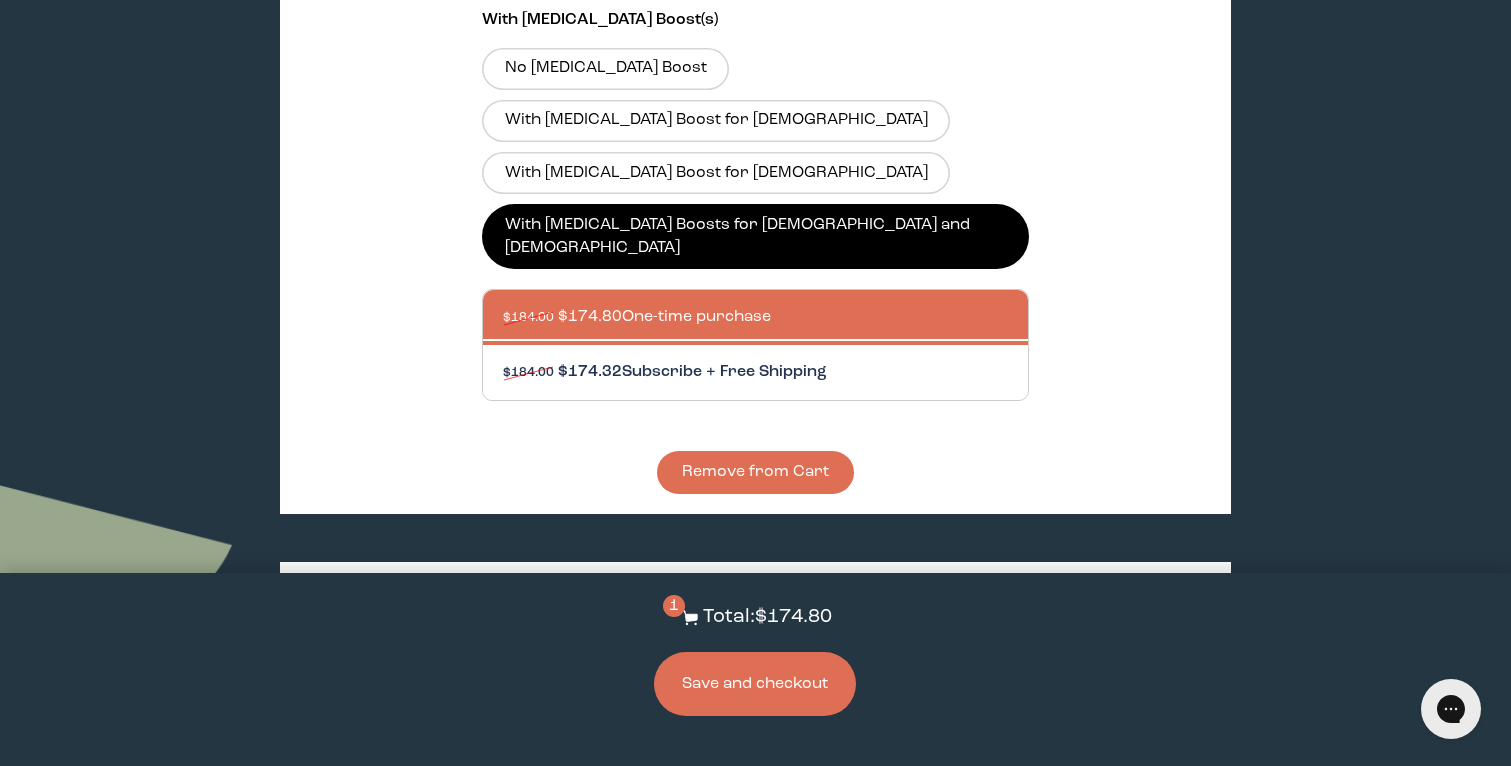 click at bounding box center [775, 372] 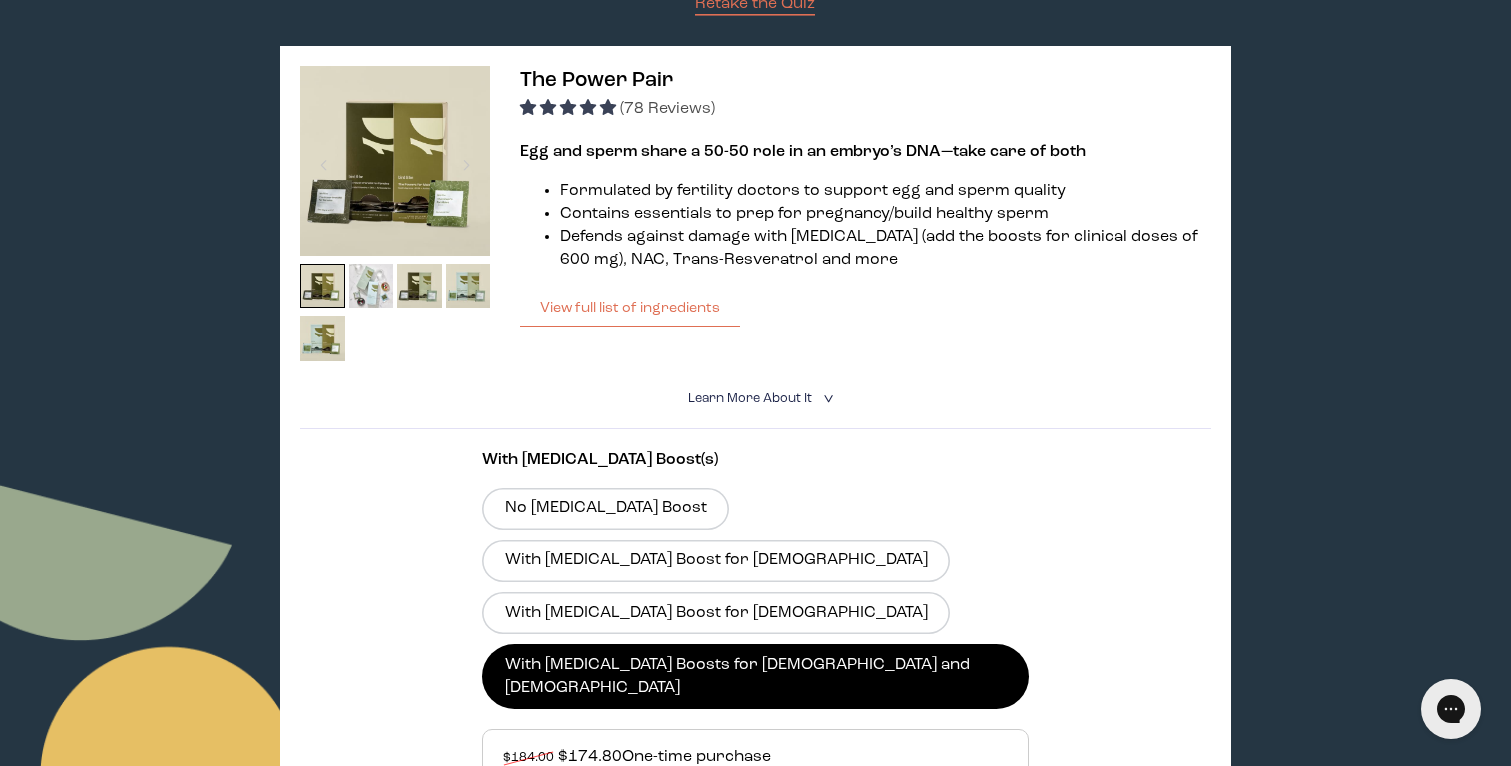 scroll, scrollTop: 308, scrollLeft: 0, axis: vertical 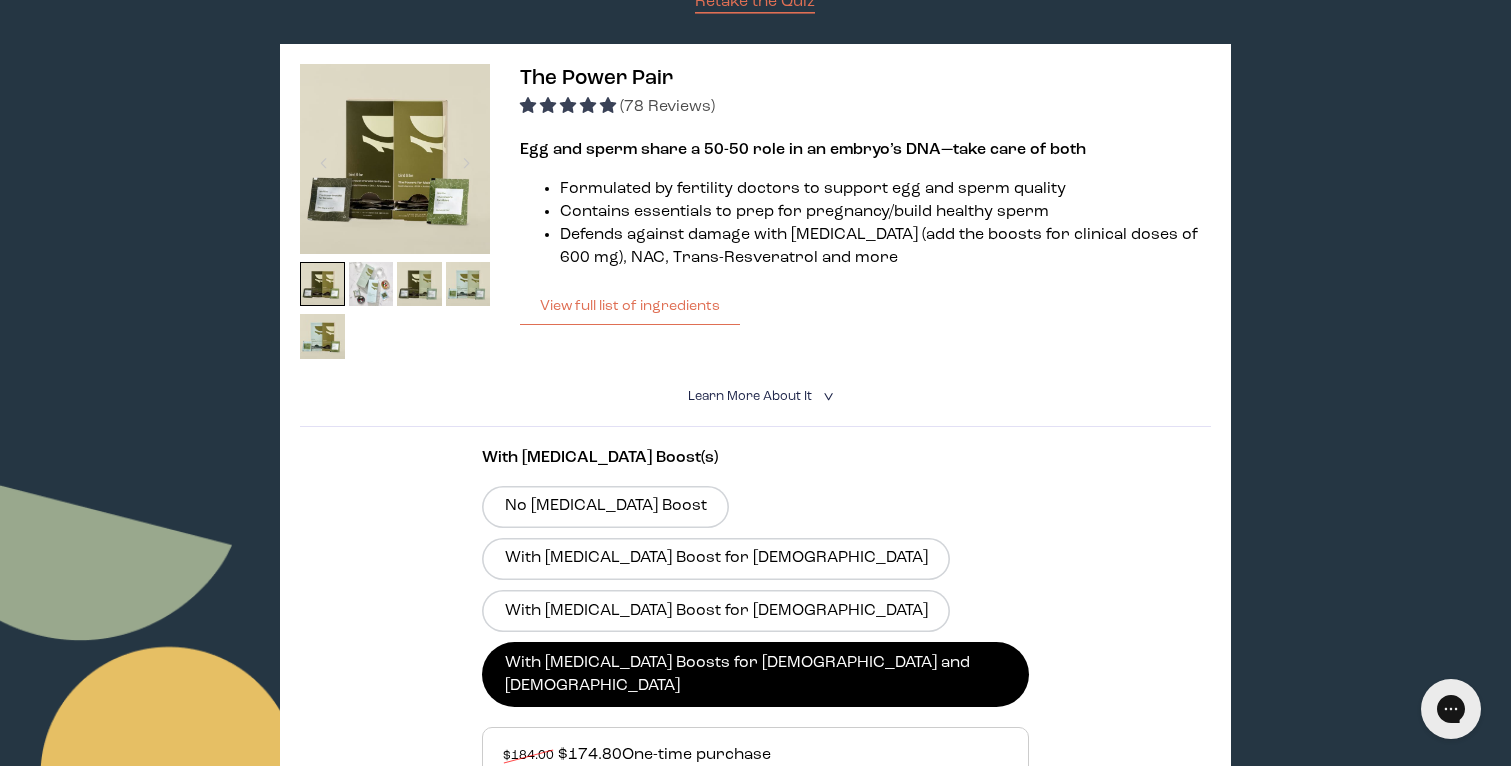 click on "Learn More About it" at bounding box center [750, 396] 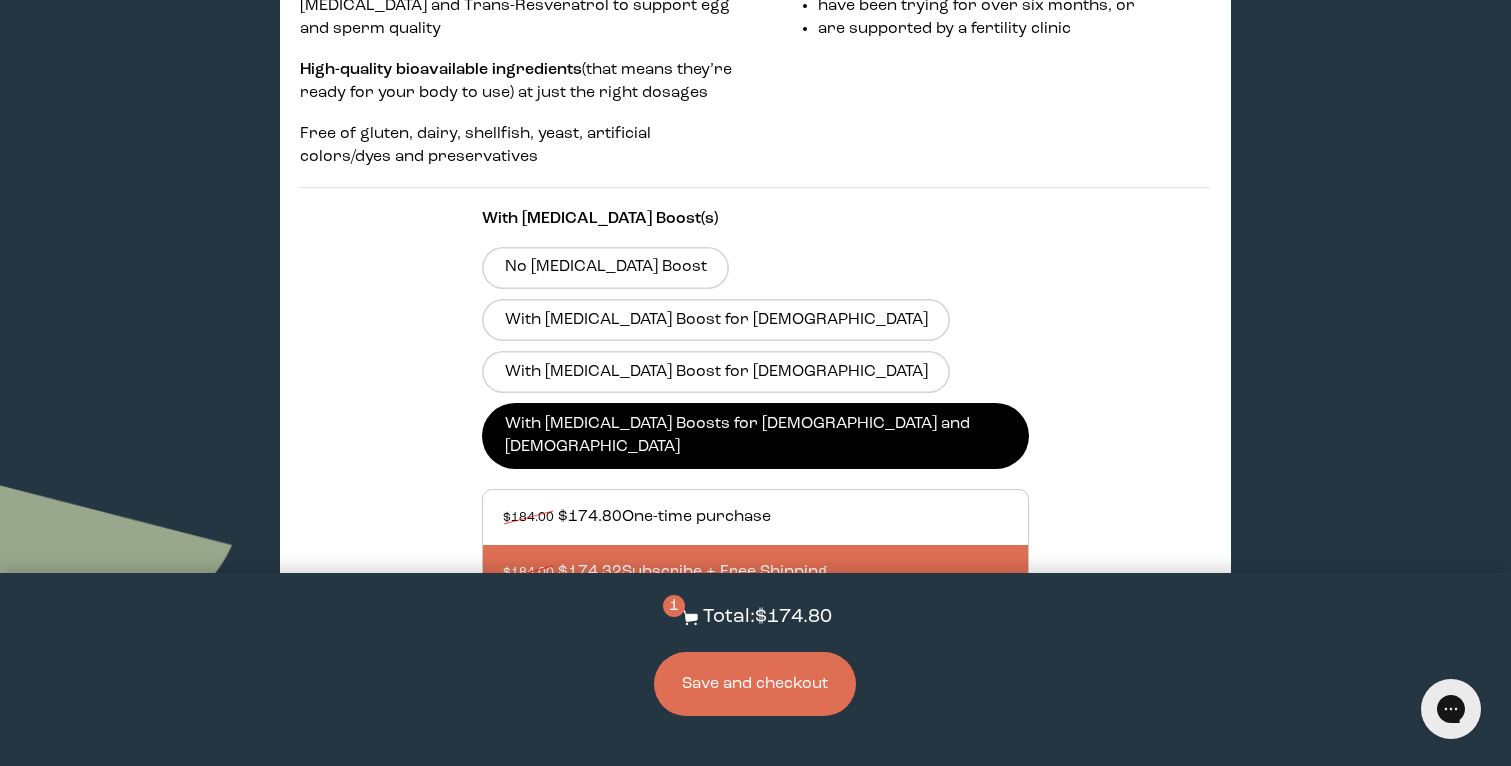 scroll, scrollTop: 915, scrollLeft: 0, axis: vertical 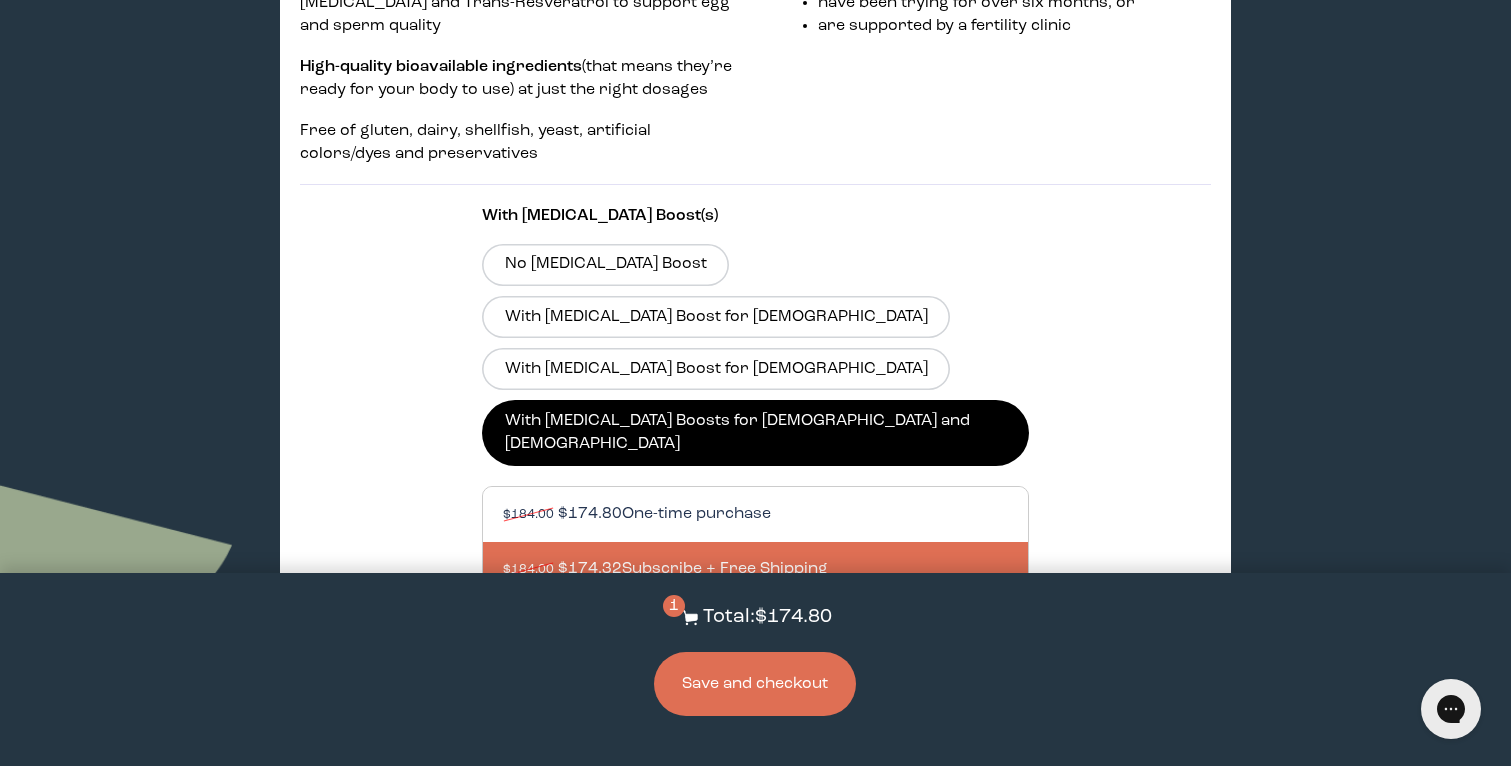 click at bounding box center [775, 514] 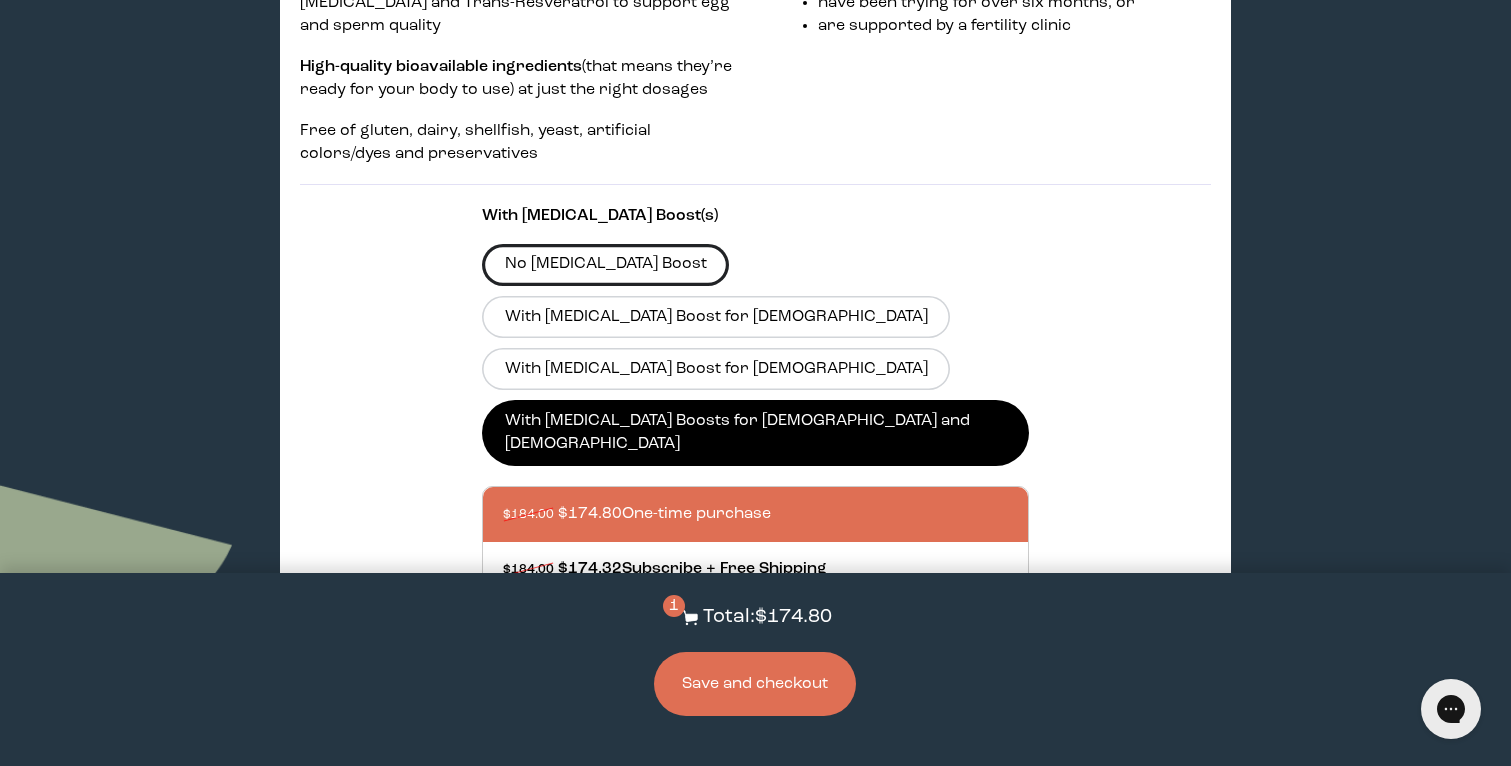 click on "No [MEDICAL_DATA] Boost" at bounding box center [605, 265] 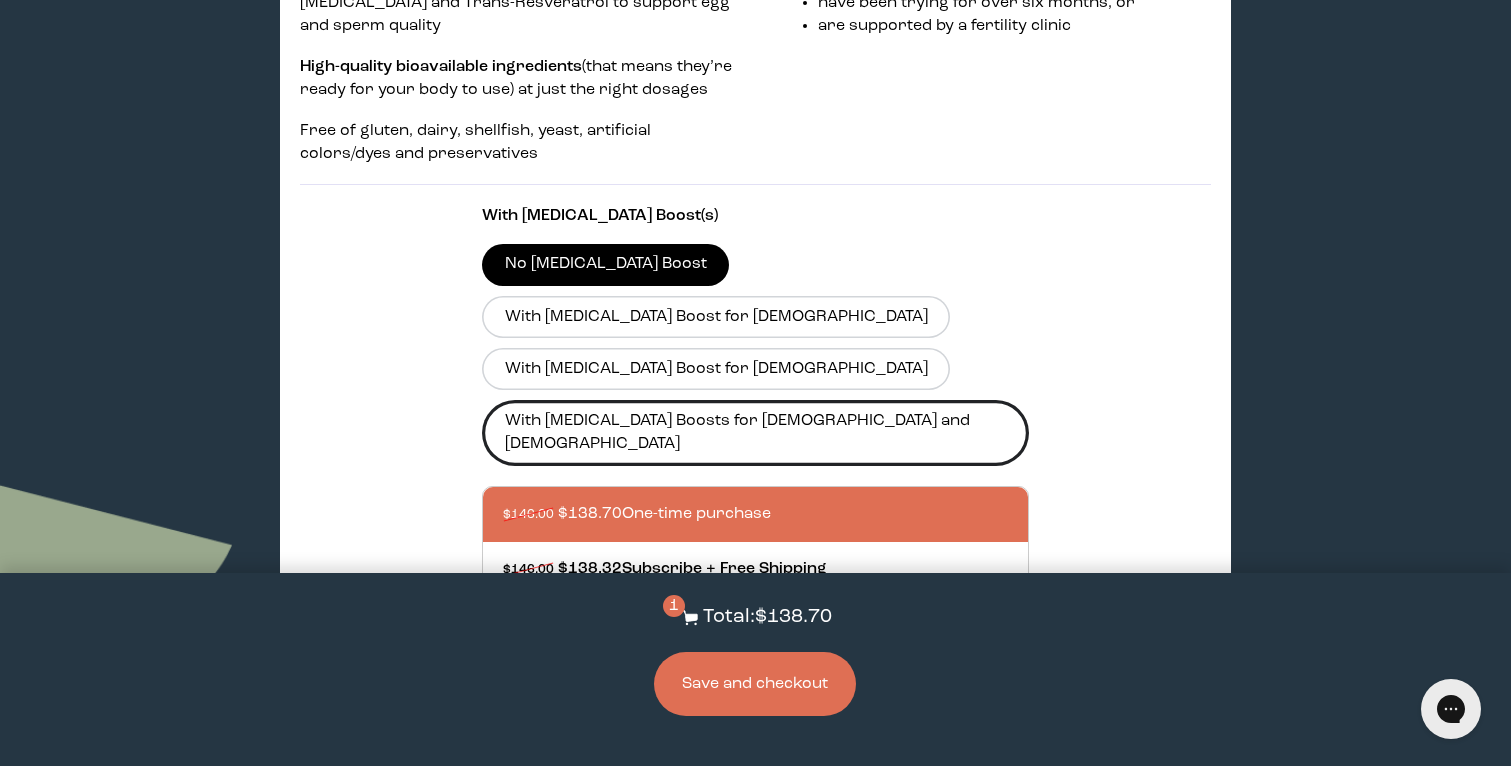 click on "With [MEDICAL_DATA] Boosts for [DEMOGRAPHIC_DATA] and [DEMOGRAPHIC_DATA]" at bounding box center [755, 432] 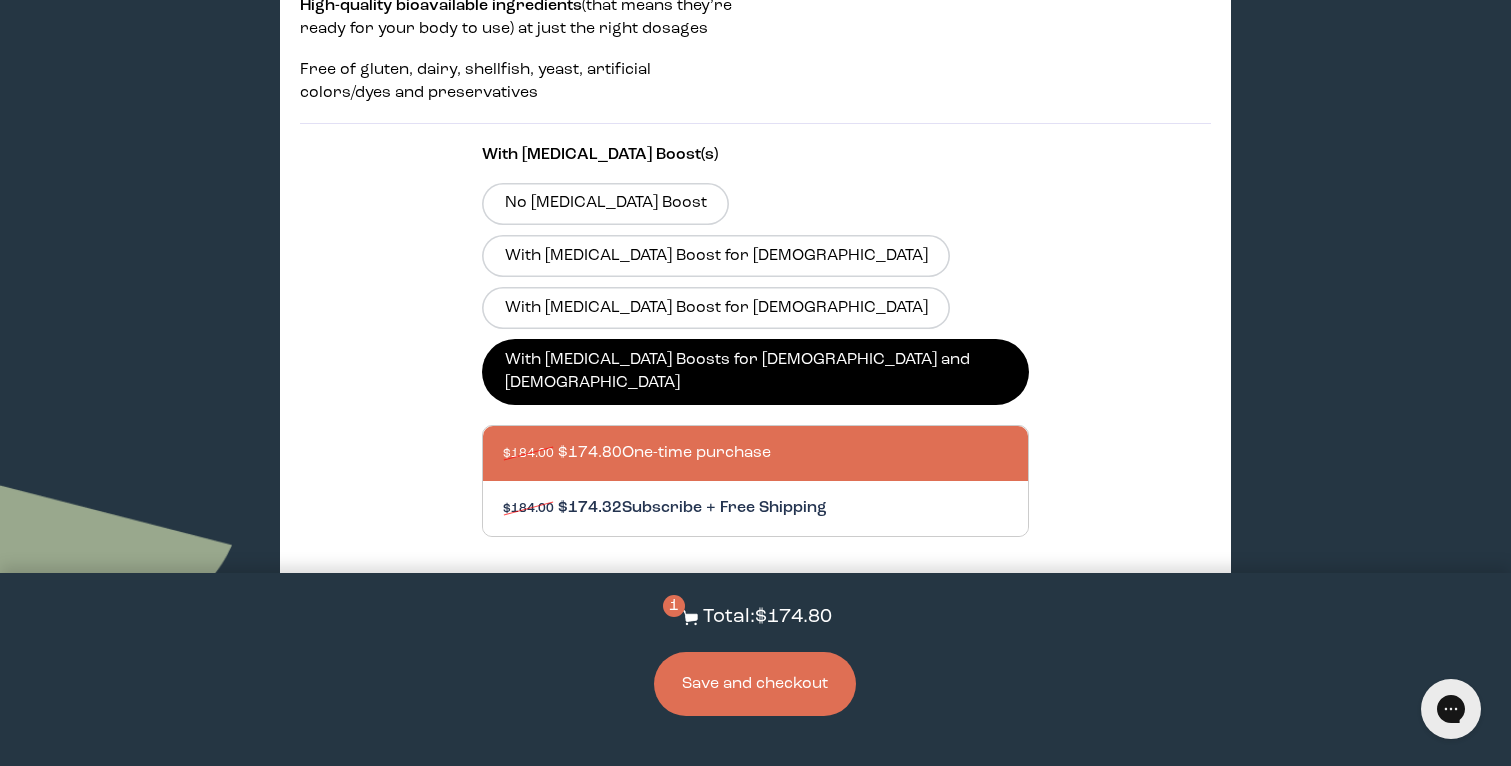 scroll, scrollTop: 994, scrollLeft: 0, axis: vertical 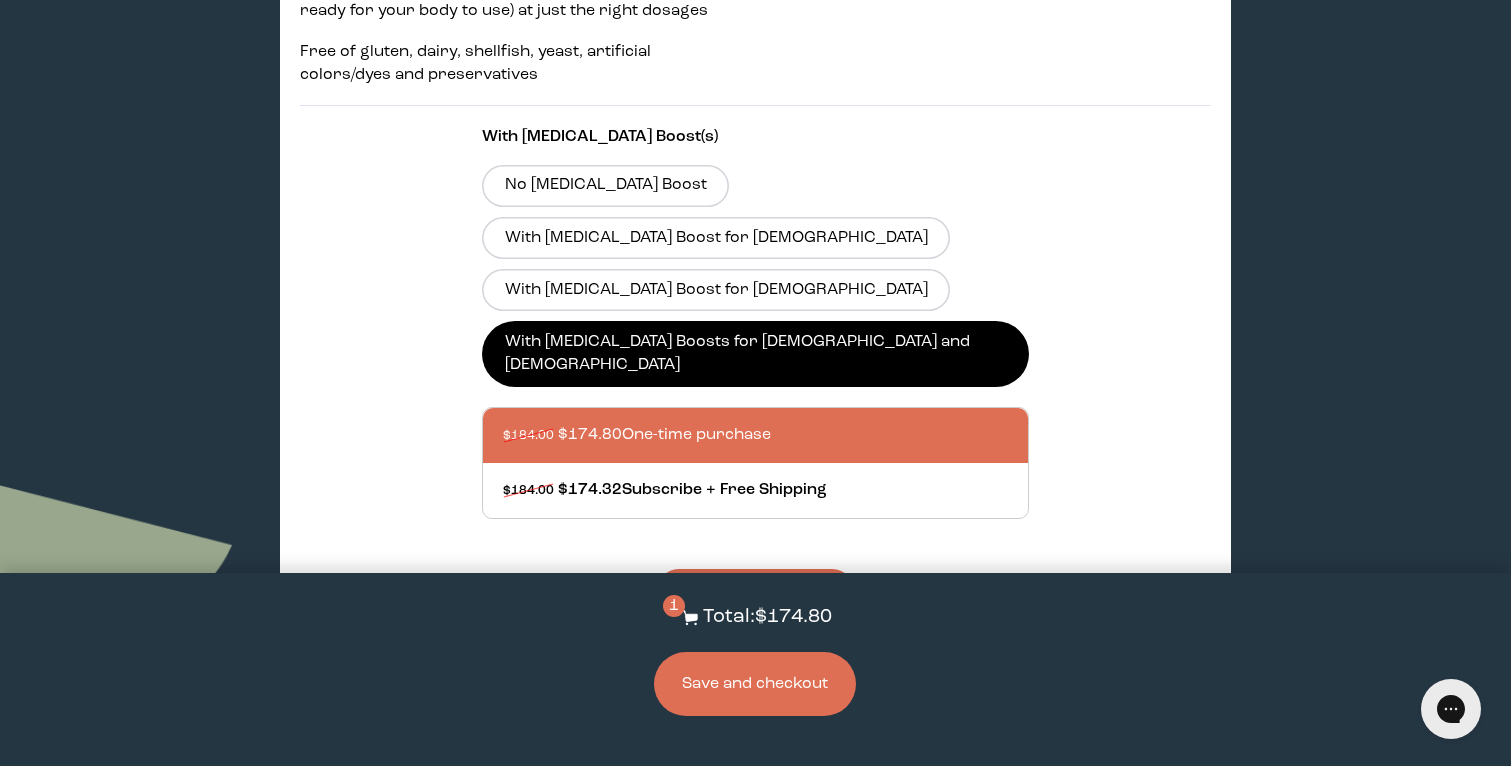 drag, startPoint x: 764, startPoint y: 509, endPoint x: 596, endPoint y: 478, distance: 170.83618 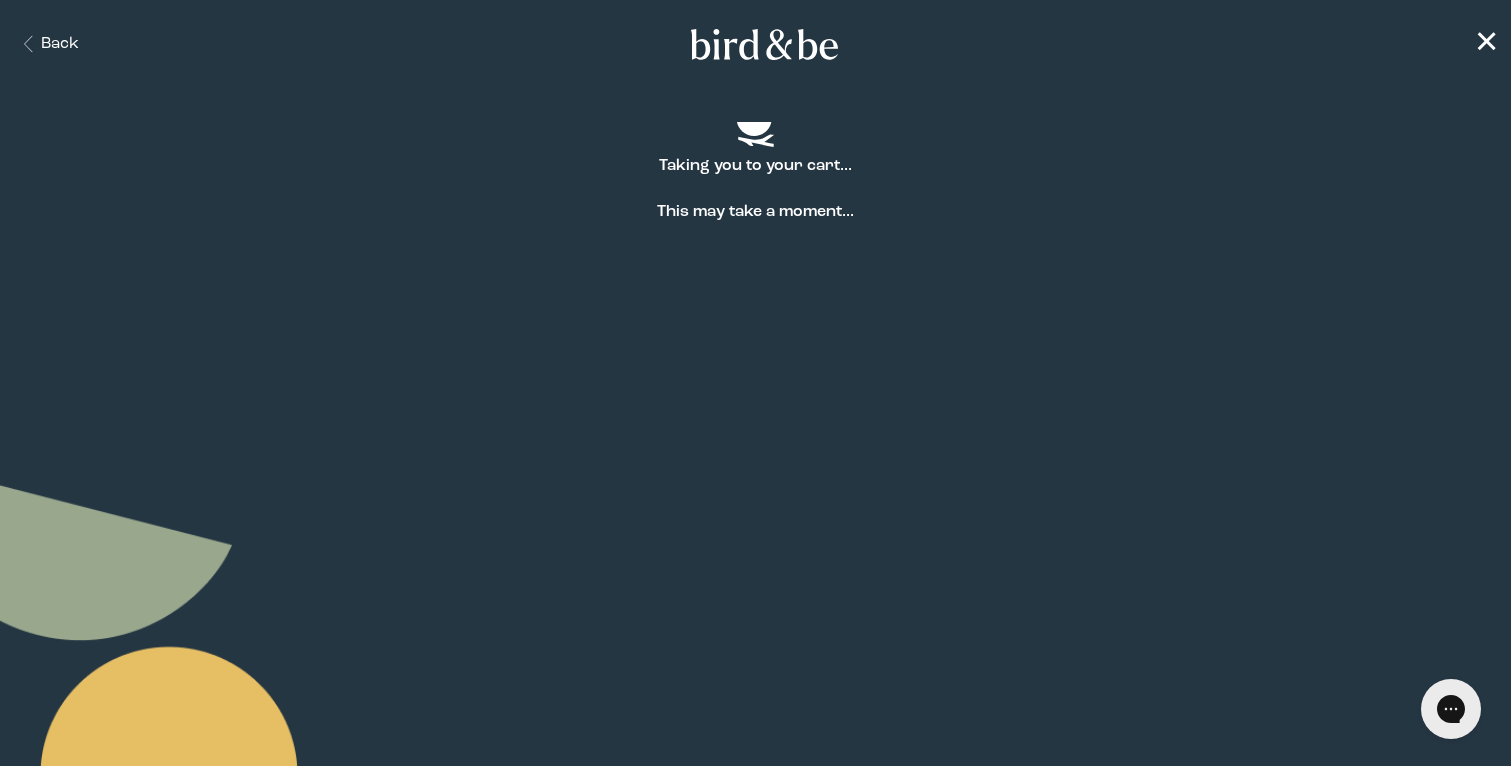 scroll, scrollTop: 0, scrollLeft: 0, axis: both 